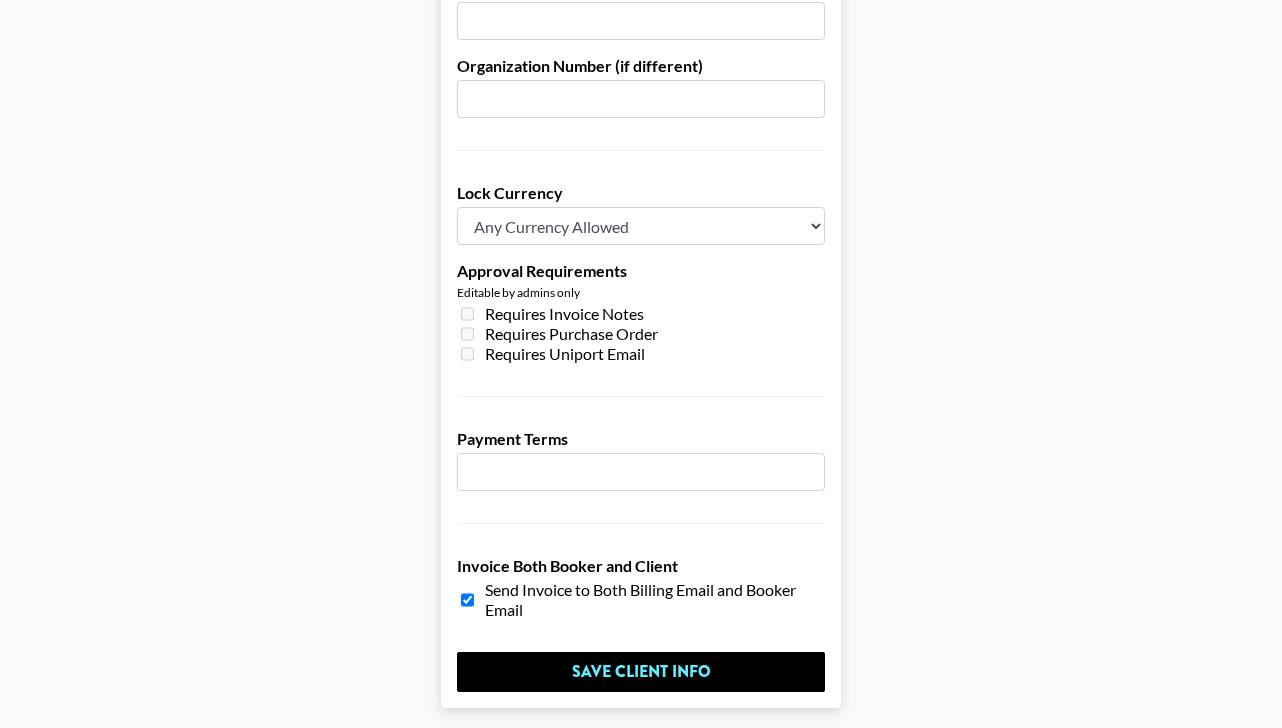 scroll, scrollTop: 1425, scrollLeft: 0, axis: vertical 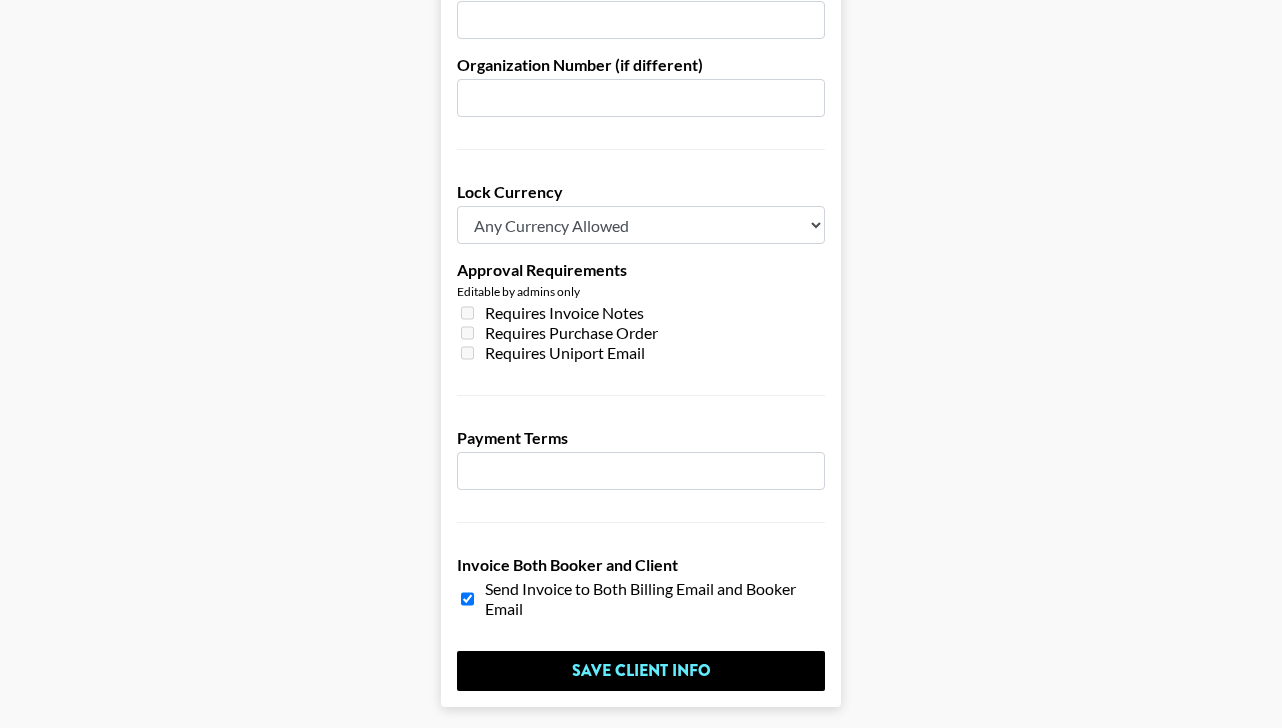 click at bounding box center (641, 471) 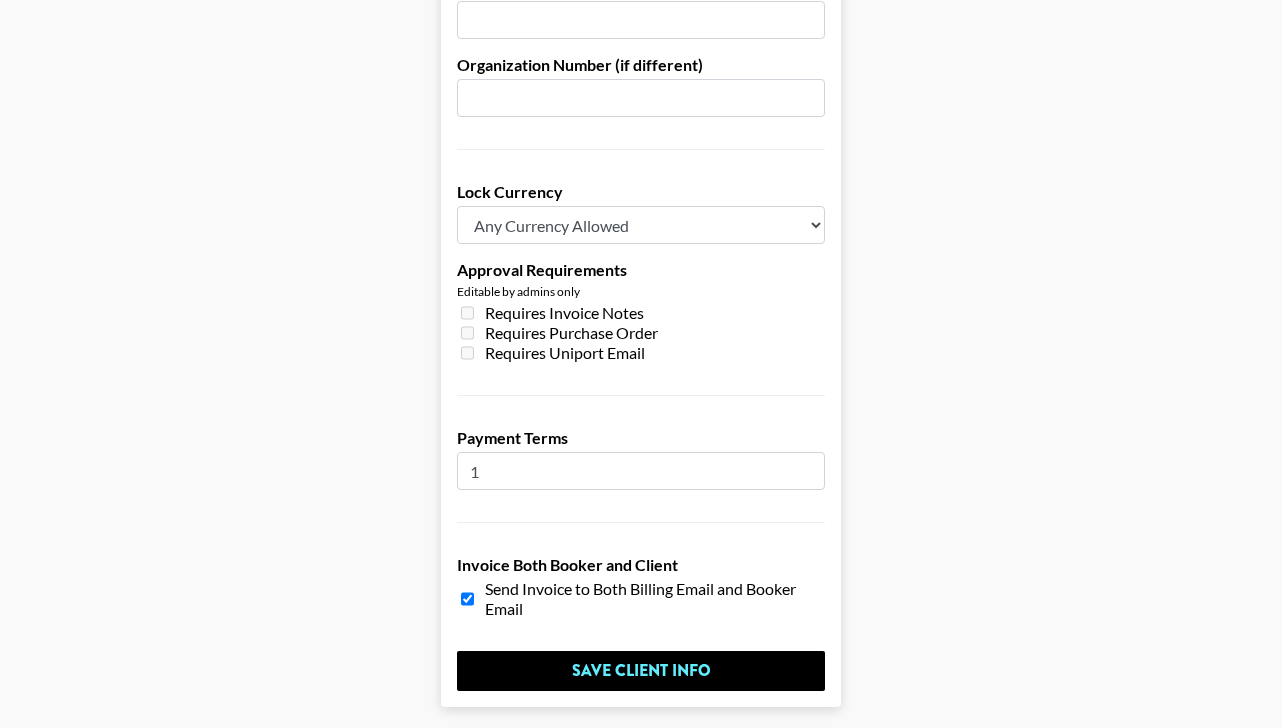 click on "1" at bounding box center [641, 471] 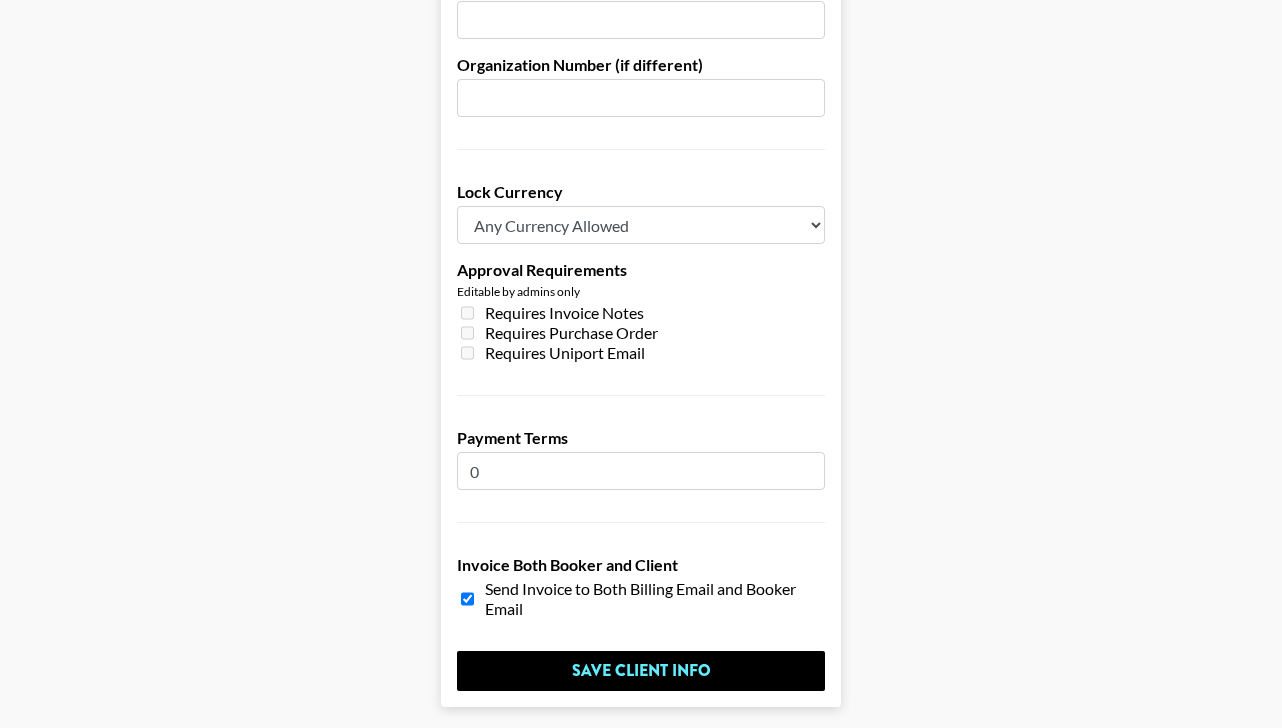 type on "0" 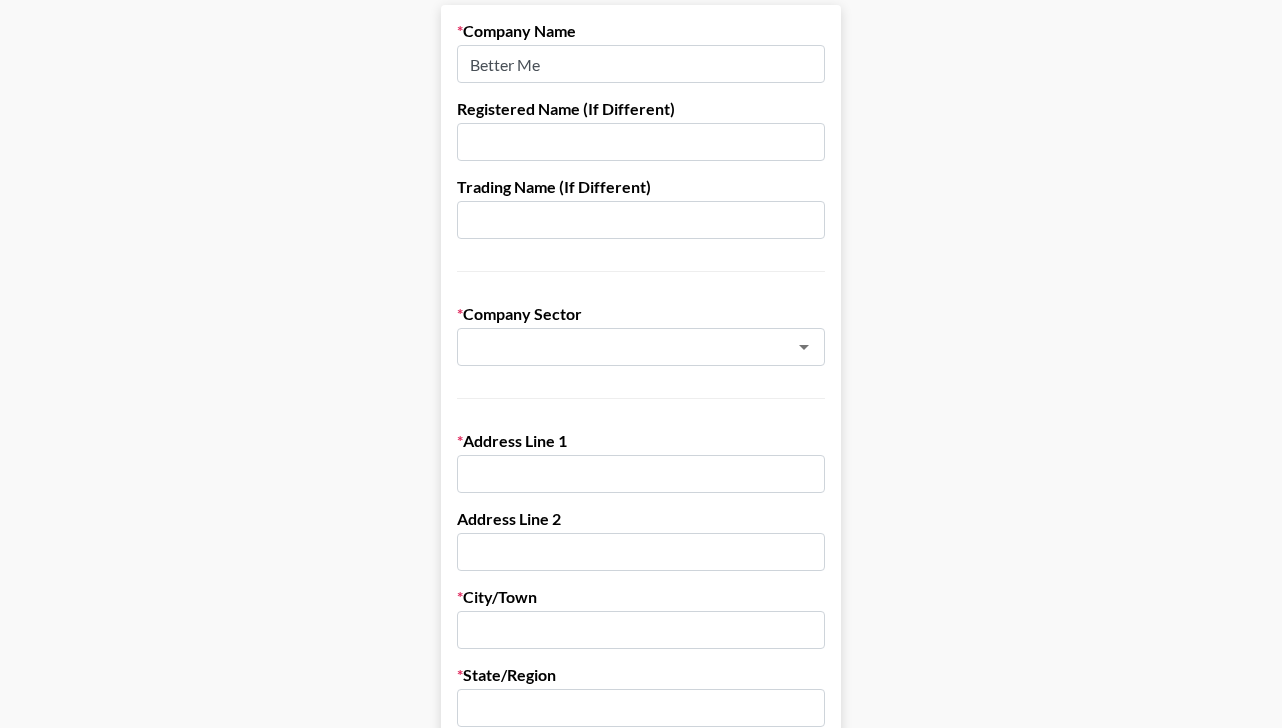 scroll, scrollTop: 217, scrollLeft: 0, axis: vertical 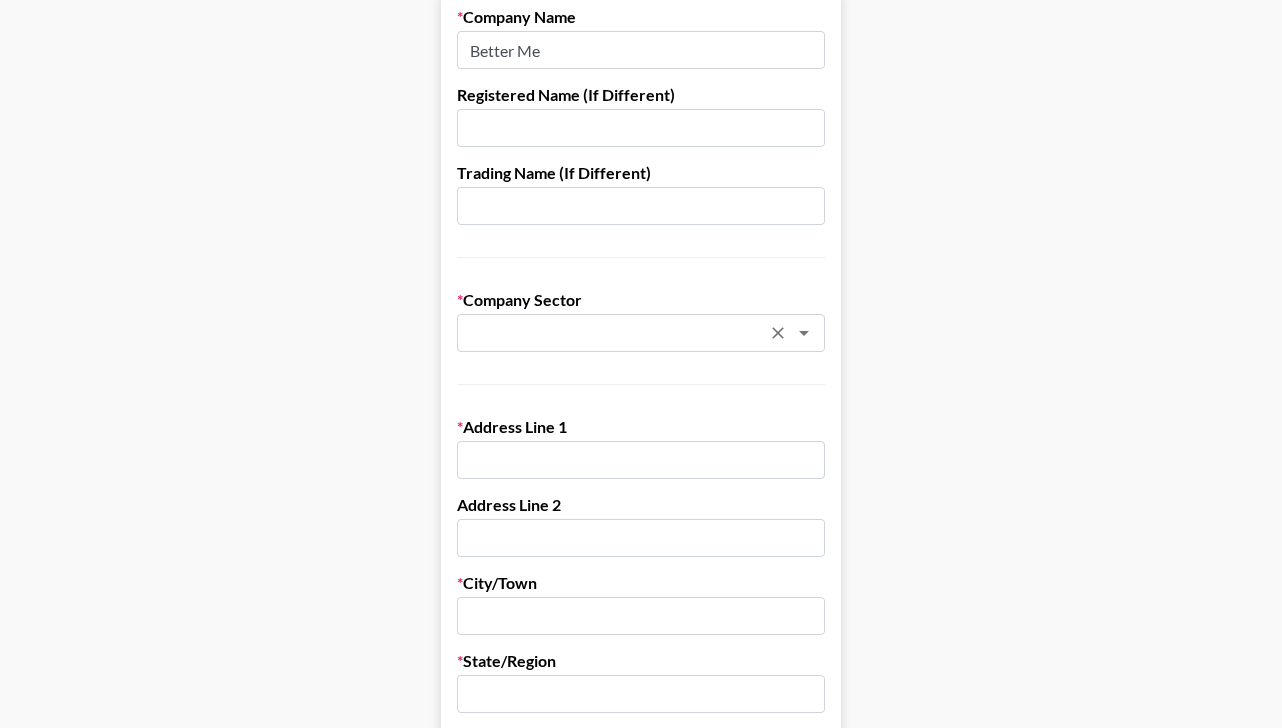 click at bounding box center [614, 333] 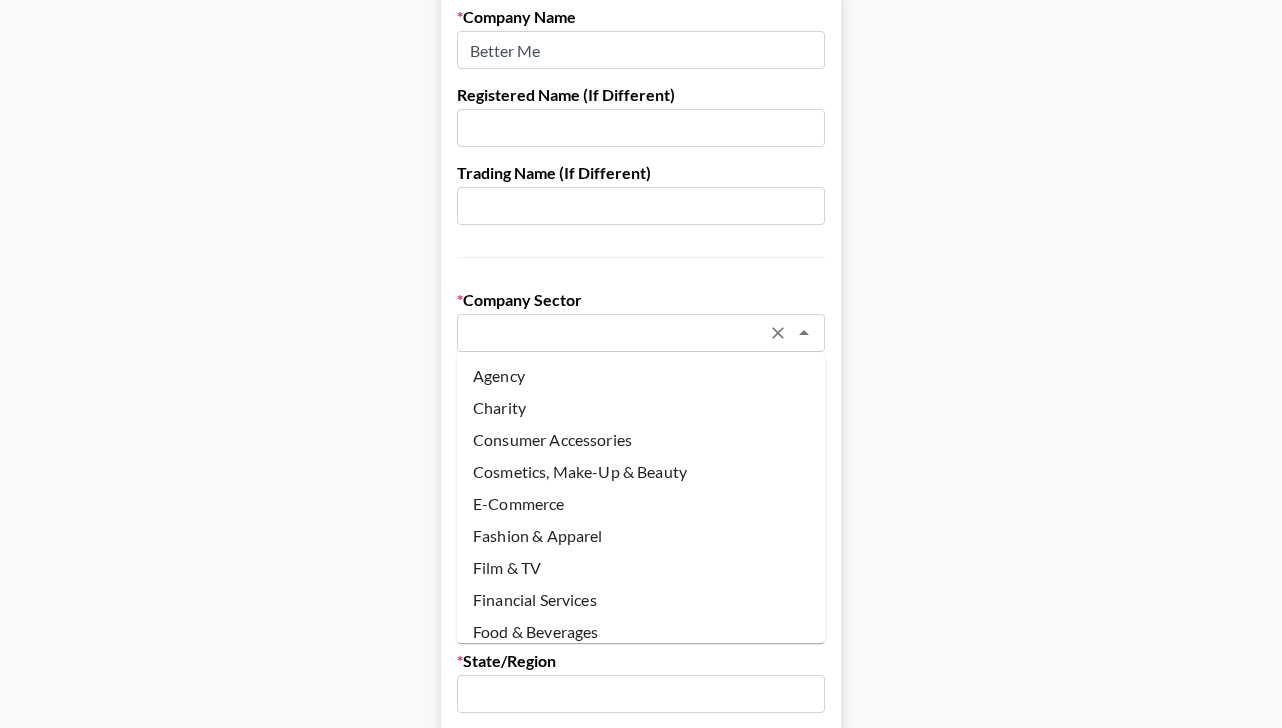 click on "E-Commerce" at bounding box center [641, 504] 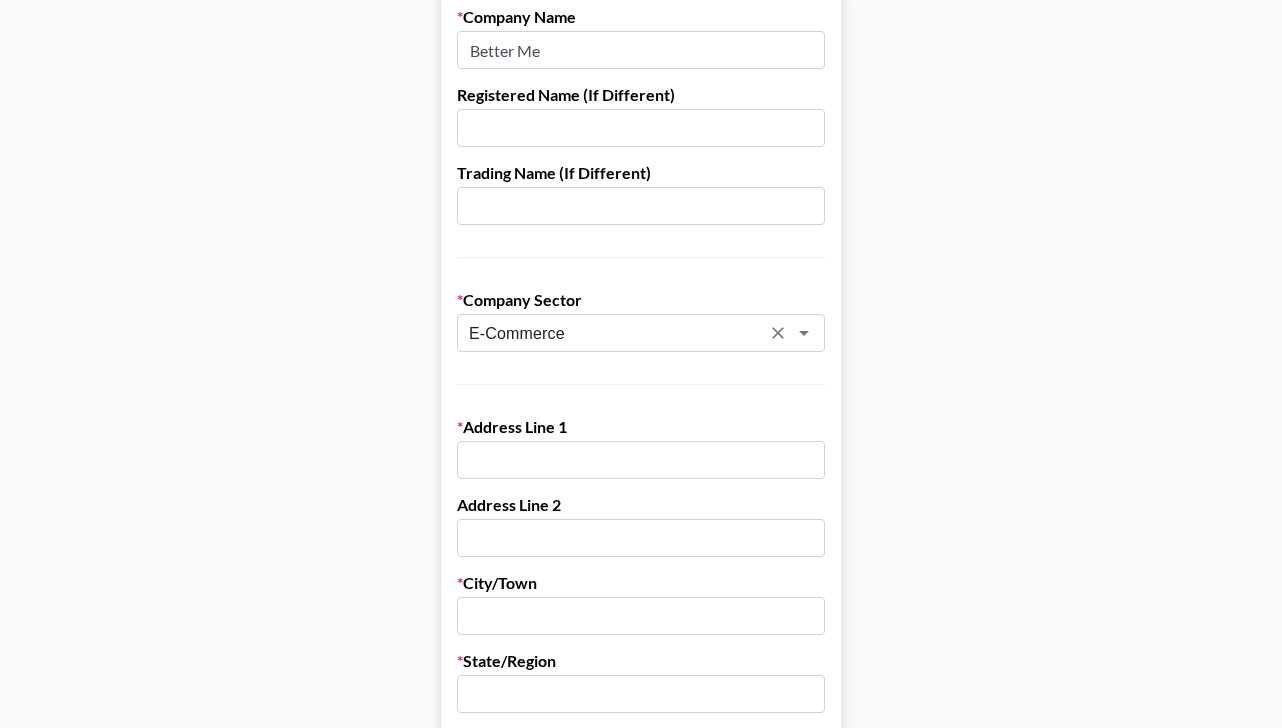 click on "Send New Client Form to Client Copy Link to Client Form Company Name Better Me Registered Name (If Different) Trading Name (If Different) Company Sector E-Commerce ​ Address Line 1 Address Line 2 City/Town [CITY] State/Region [STATE] Zip/Postal Code [POSTAL_CODE] Country Cyprus ​ If you don't have a billing department, enter your own info below instead. Billing/Finance Dep. Email [EMAIL] Billing/Finance Dep. Phone Number VAT Number (UK/EU Only) Organization Number (if different) Lock Currency Any Currency Allowed USD GBP EUR CAD AUD Approval Requirements Editable by admins only Requires Invoice Notes Requires Purchase Order Requires Uniport Email Payment Terms 0 Invoice Both Booker and Client Send Invoice to Both Billing Email and Booker Email Save Client Info" at bounding box center (641, 905) 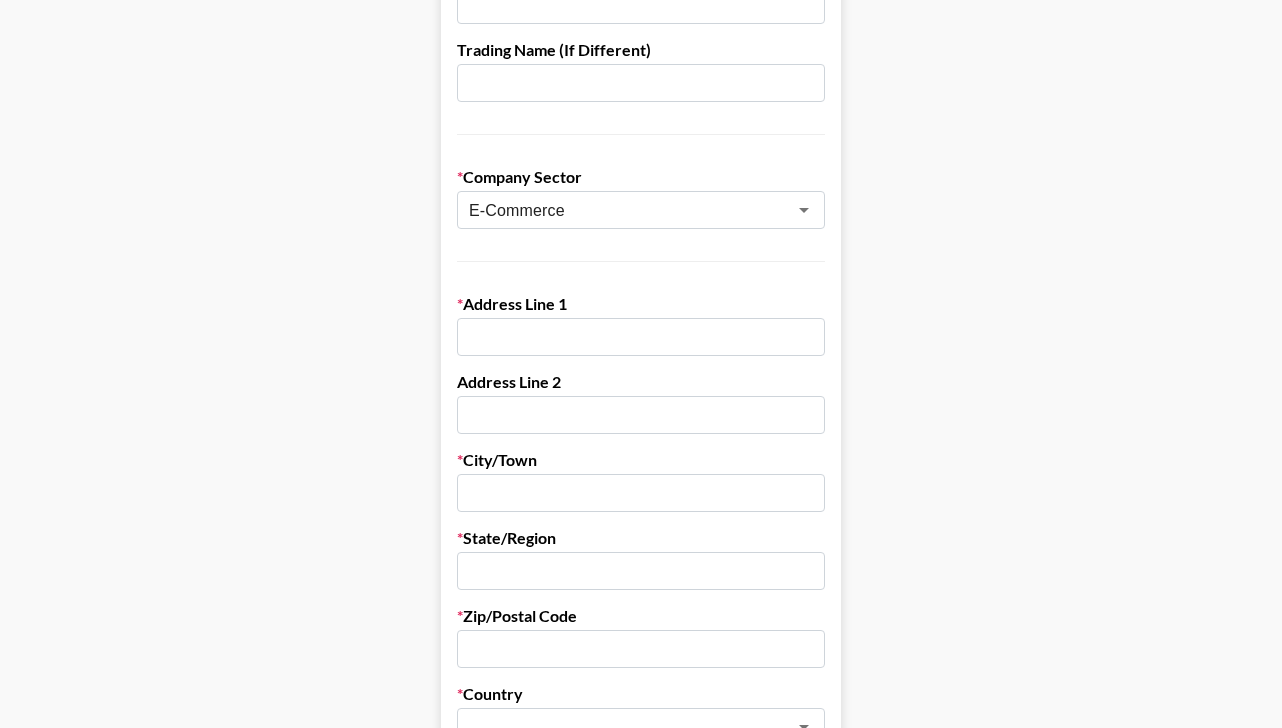 scroll, scrollTop: 358, scrollLeft: 0, axis: vertical 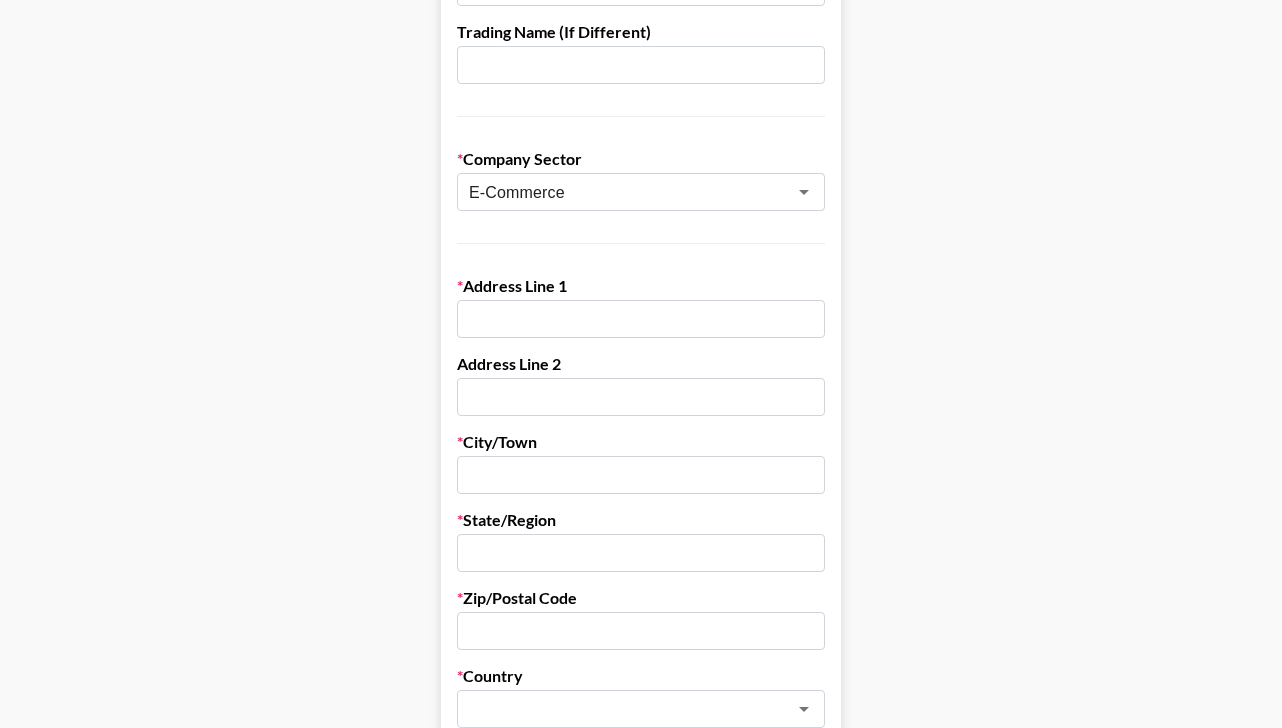 click at bounding box center (641, 319) 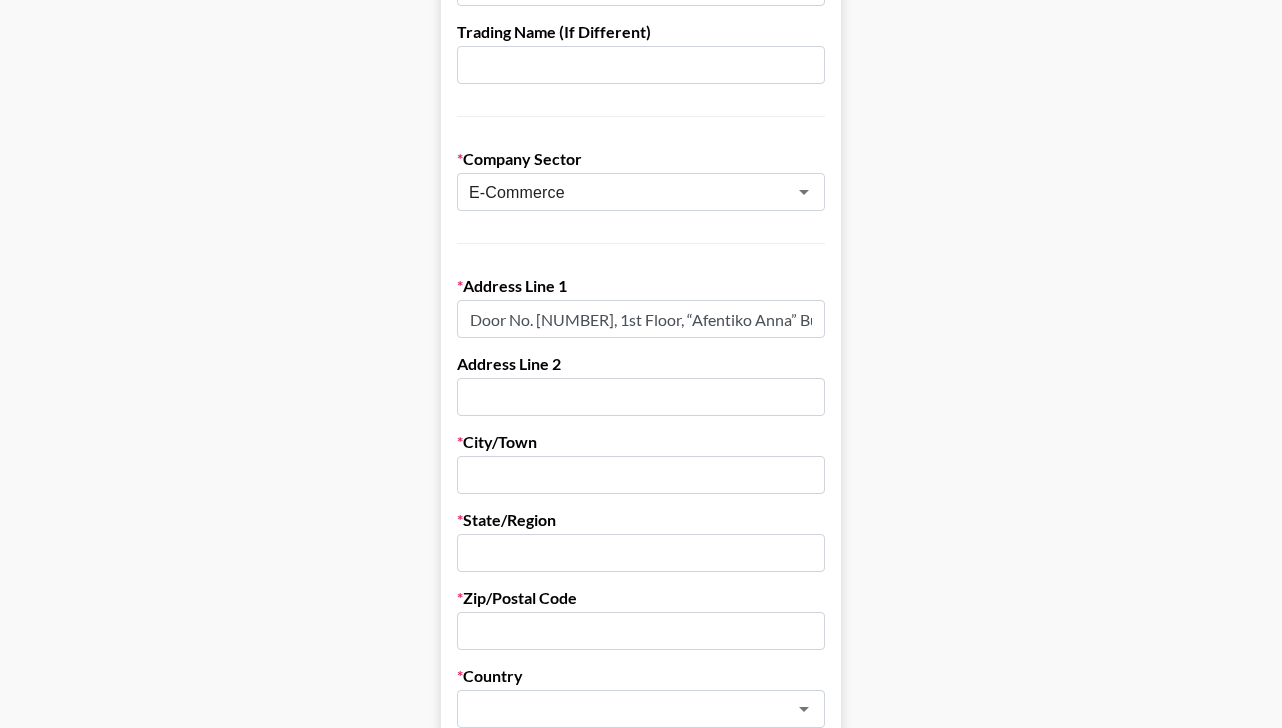 scroll, scrollTop: 0, scrollLeft: 277, axis: horizontal 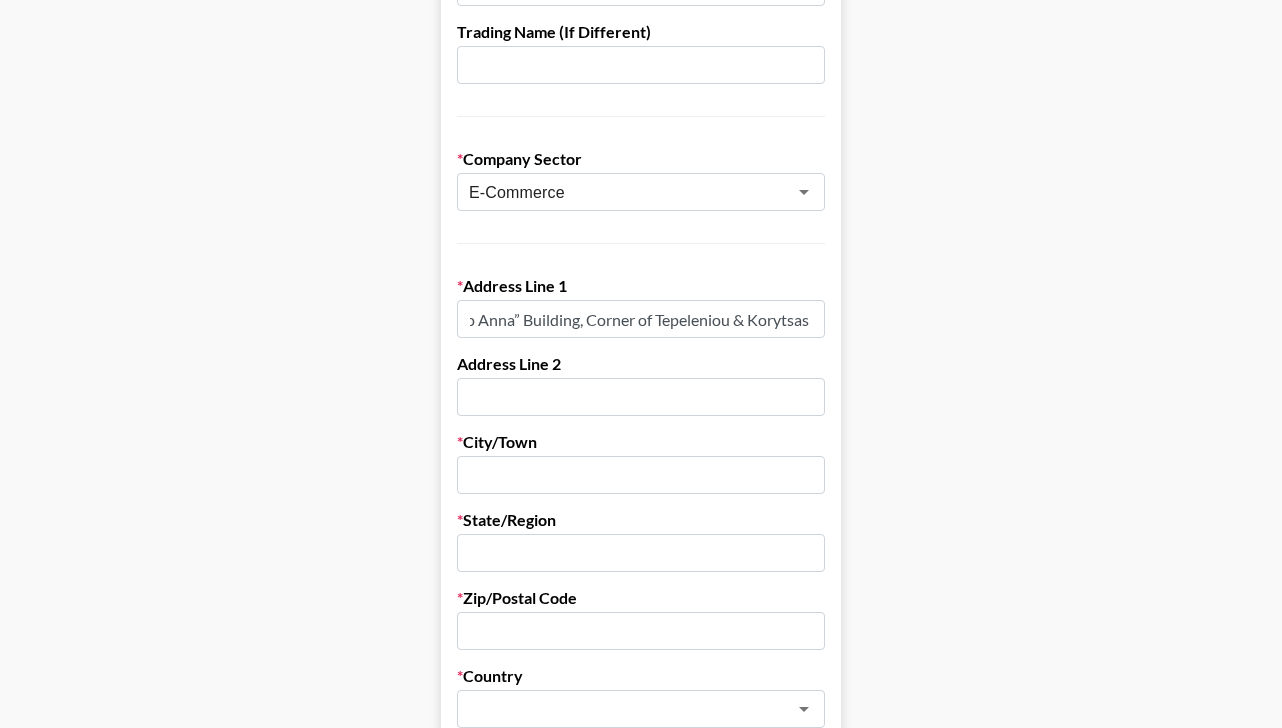 type on "Door No. [NUMBER], 1st Floor, “Afentiko Anna” Building, Corner of Tepeleniou & Korytsas Street" 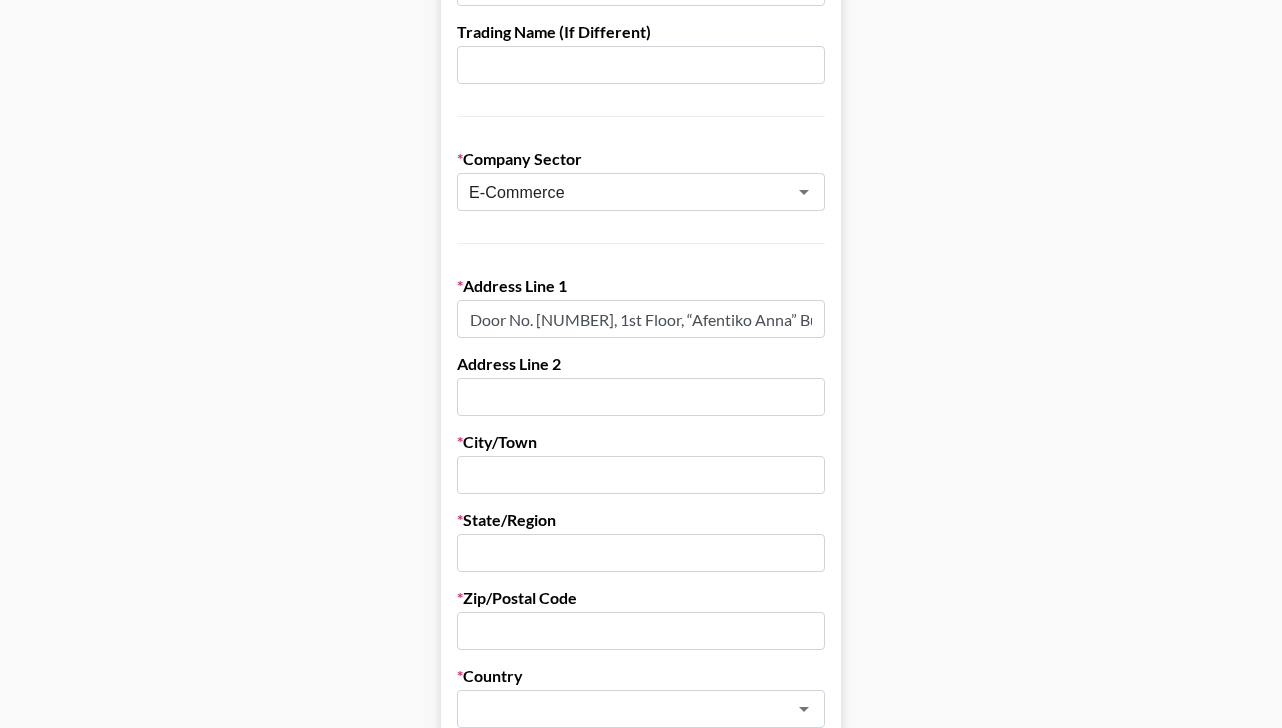 click on "Send New Client Form to Client Copy Link to Client Form Company Name Better Me Registered Name (If Different) Trading Name (If Different) Company Sector E-Commerce ​ Address Line 1 Door No. [NUMBER], 1st Floor, “Afentiko Anna” Building, Corner of Tepeleniou & Korytsas Street Address Line 2 City/Town [CITY] State/Region [STATE] Zip/Postal Code [POSTAL_CODE] Country Cyprus ​ If you don't have a billing department, enter your own info below instead. Billing/Finance Dep. Email [EMAIL] Billing/Finance Dep. Phone Number VAT Number (UK/EU Only) Organization Number (if different) Lock Currency Any Currency Allowed USD GBP EUR CAD AUD Approval Requirements Editable by admins only Requires Invoice Notes Requires Purchase Order Requires Uniport Email Payment Terms 0 Invoice Both Booker and Client Send Invoice to Both Billing Email and Booker Email Save Client Info" at bounding box center [641, 764] 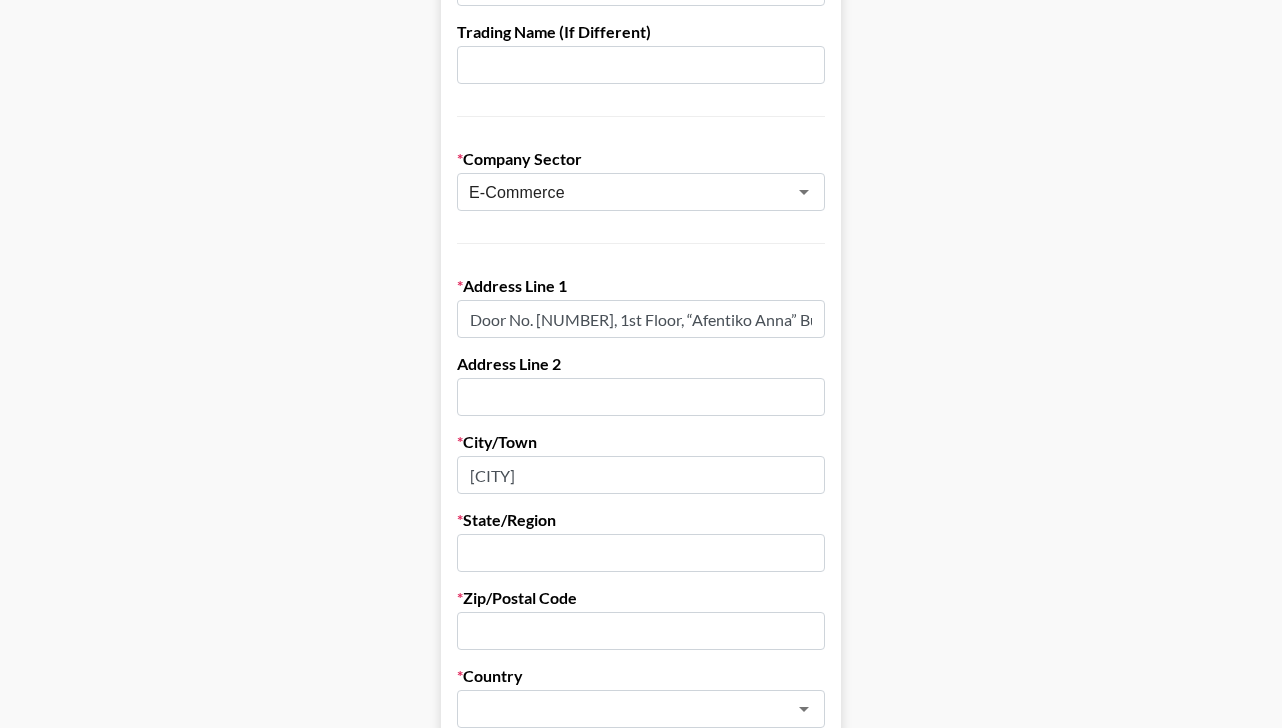 type on "[CITY]" 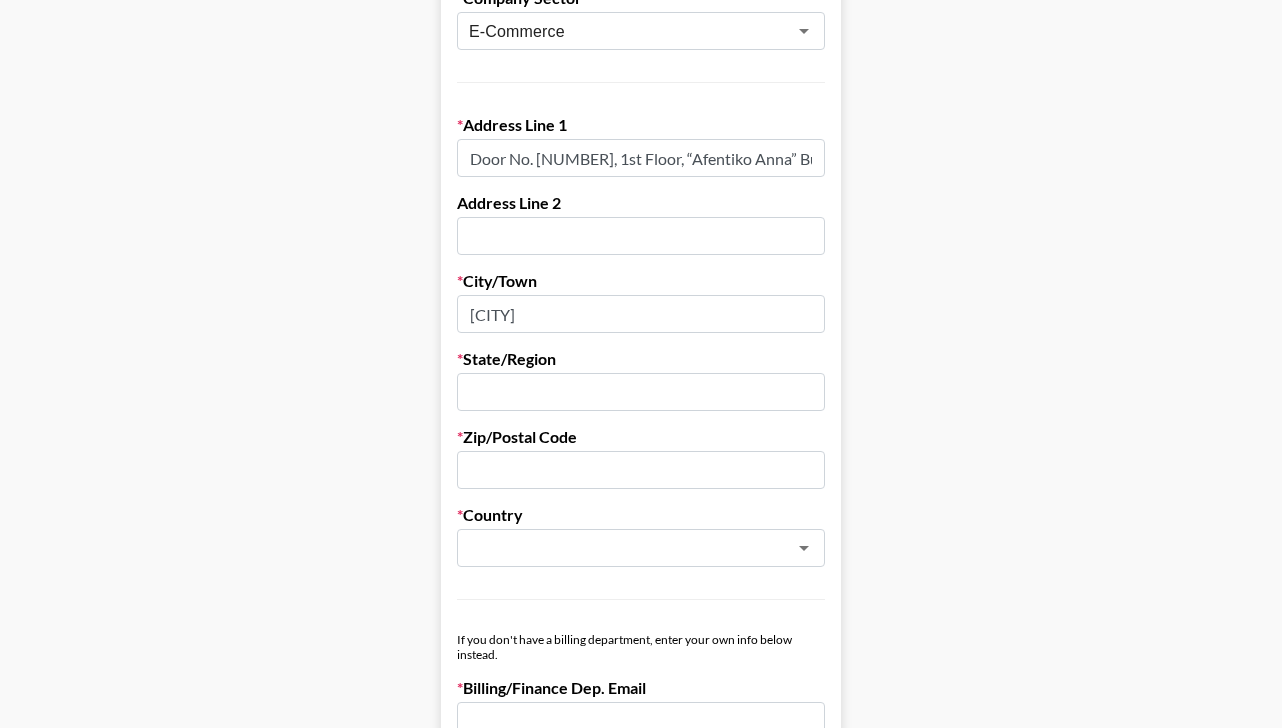 scroll, scrollTop: 534, scrollLeft: 0, axis: vertical 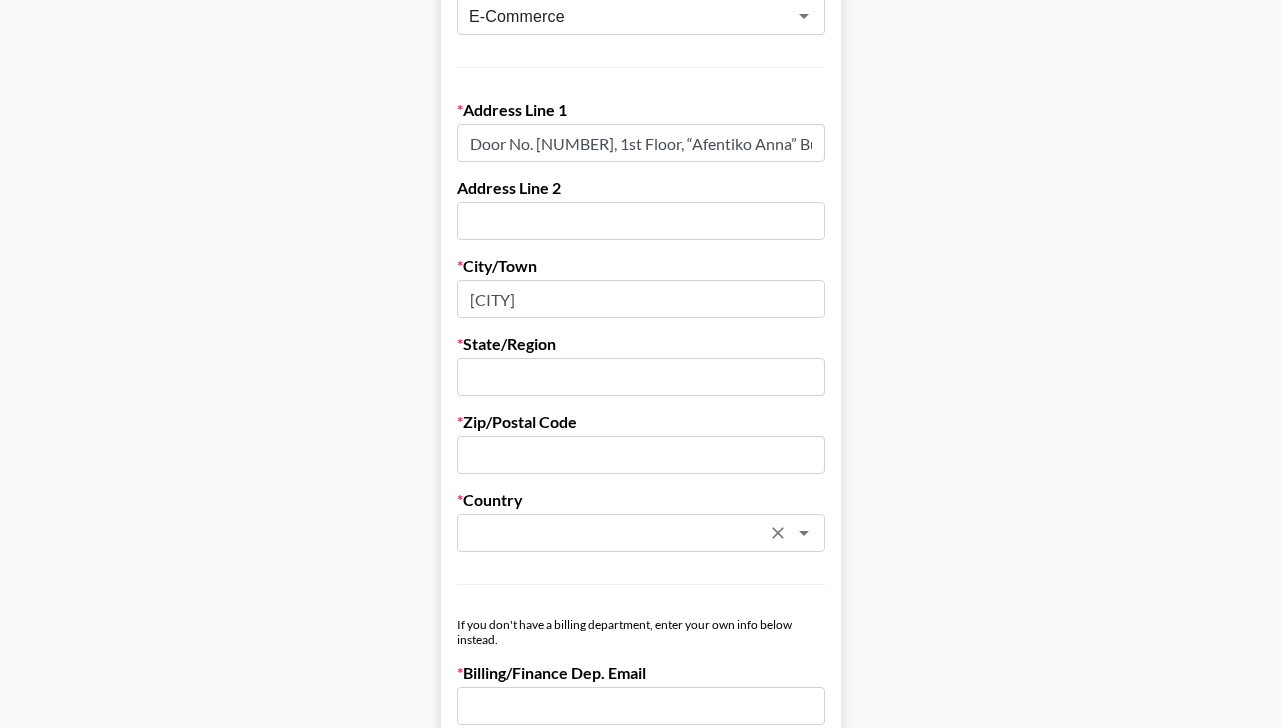 click at bounding box center [614, 533] 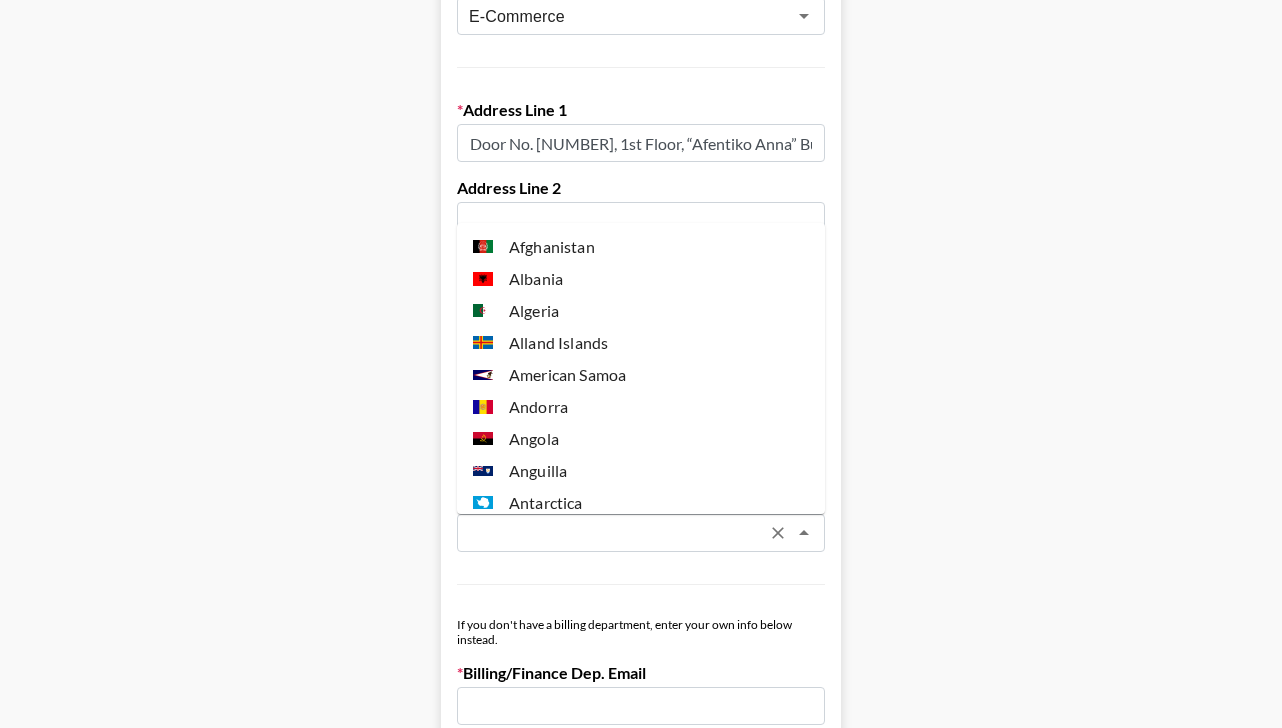 paste on "Cyprus" 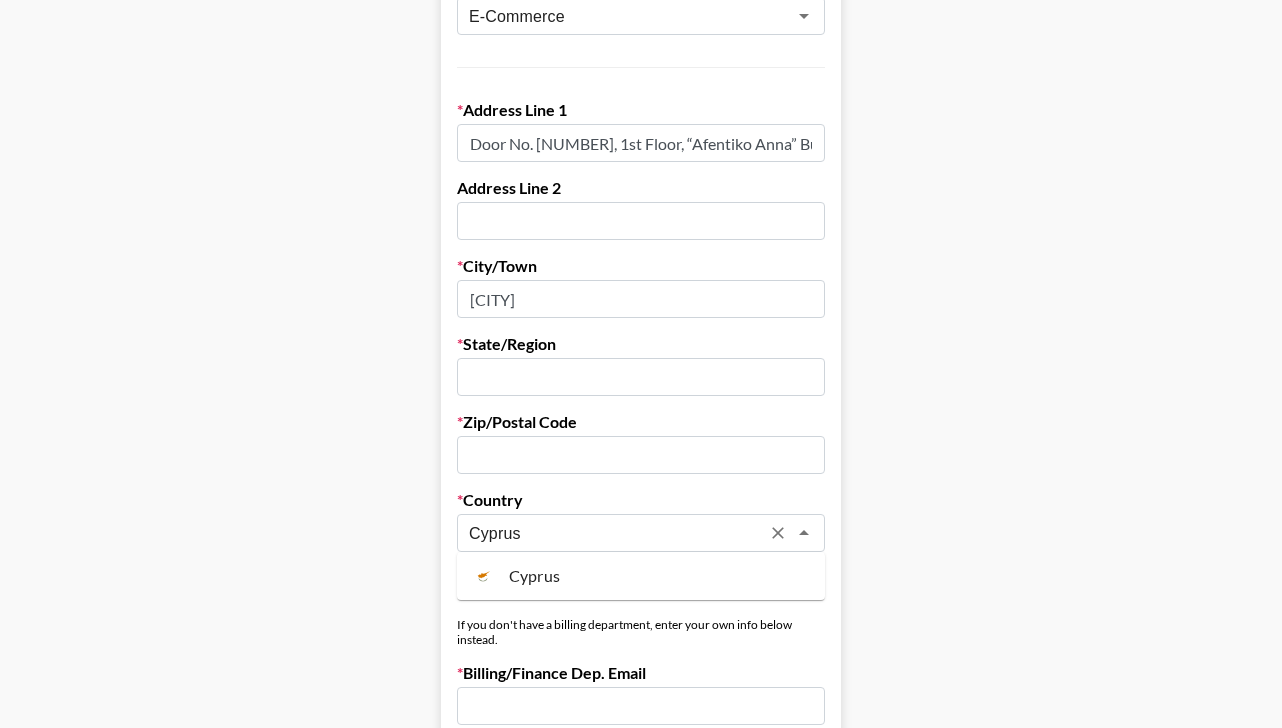 click on "Cyprus" at bounding box center [641, 576] 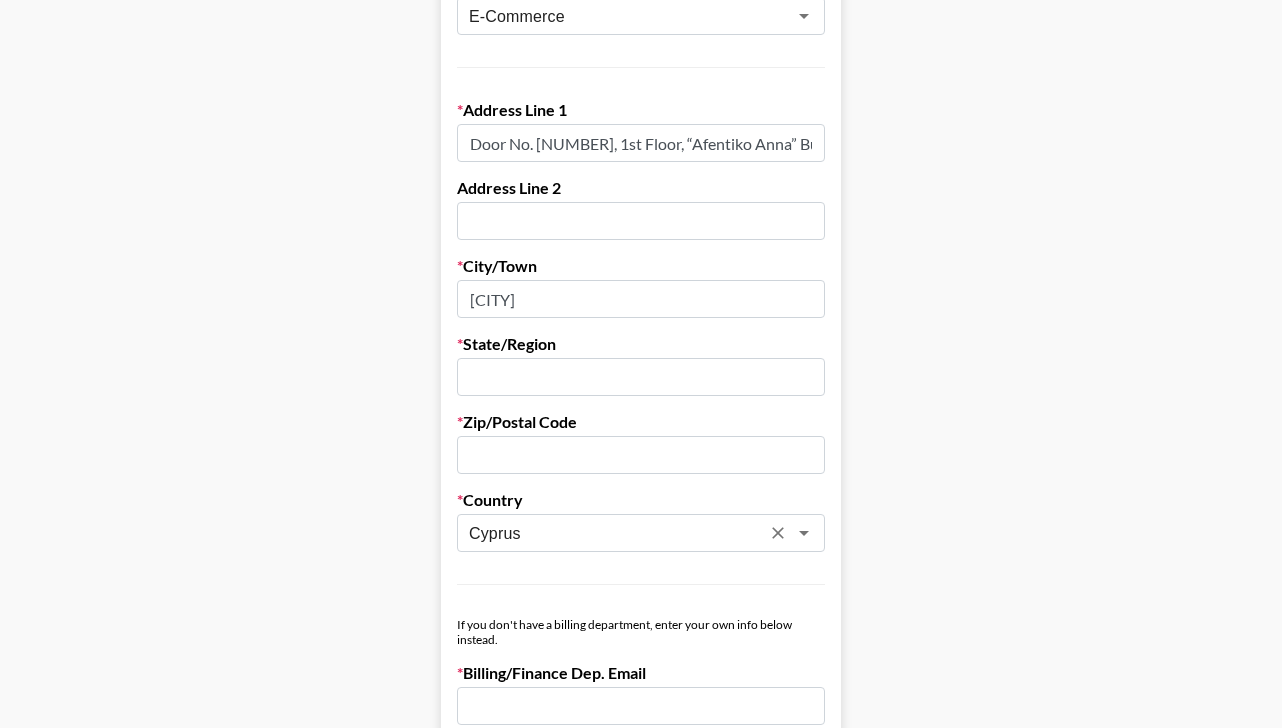 type on "Cyprus" 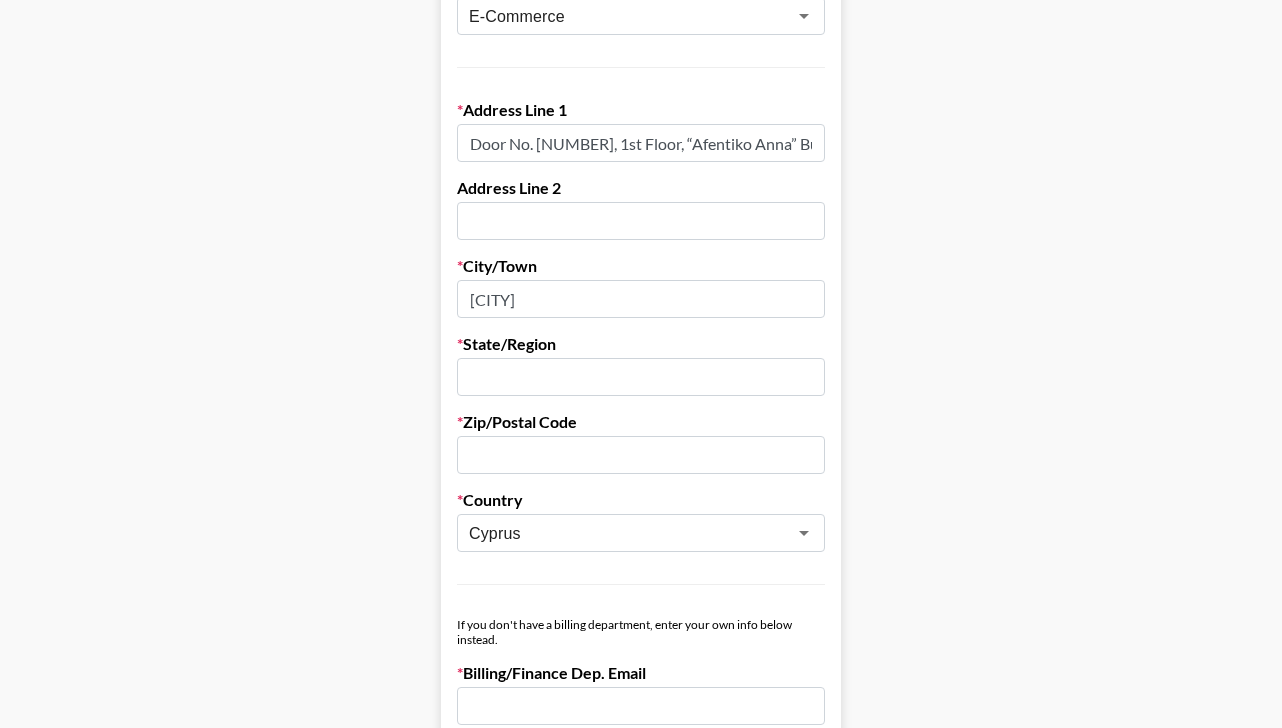 click at bounding box center (641, 455) 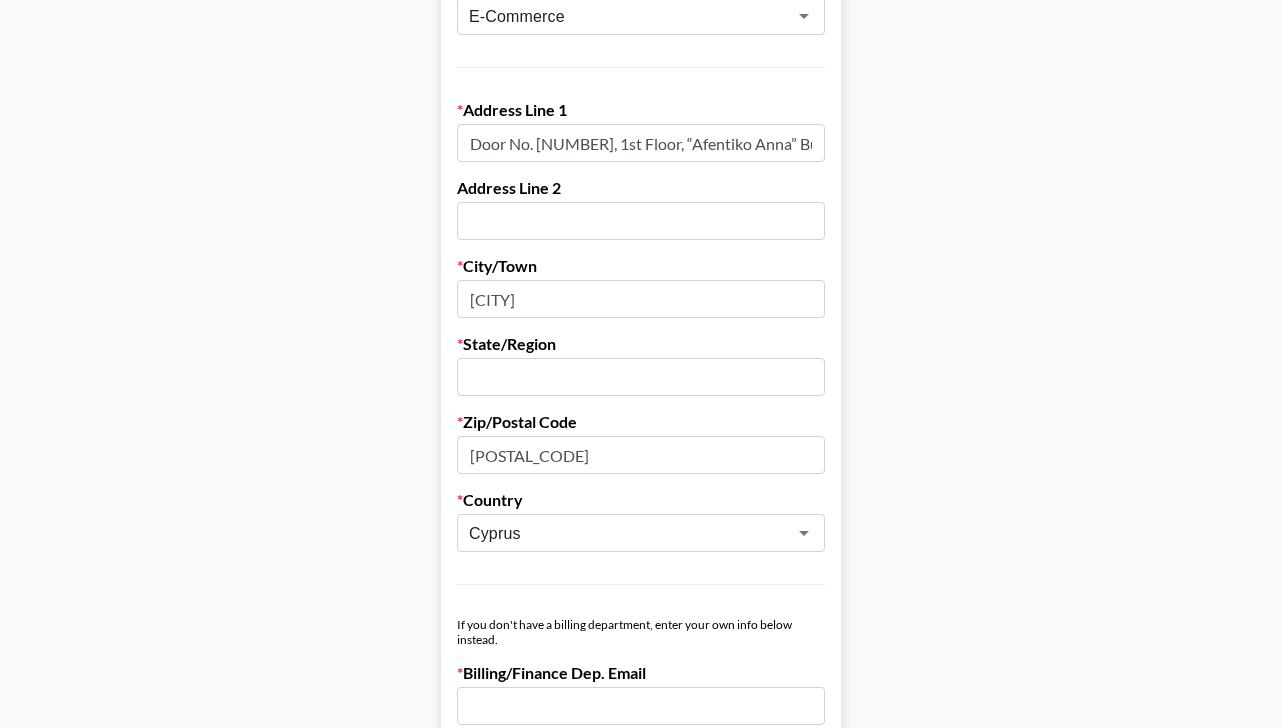 type on "[POSTAL_CODE]" 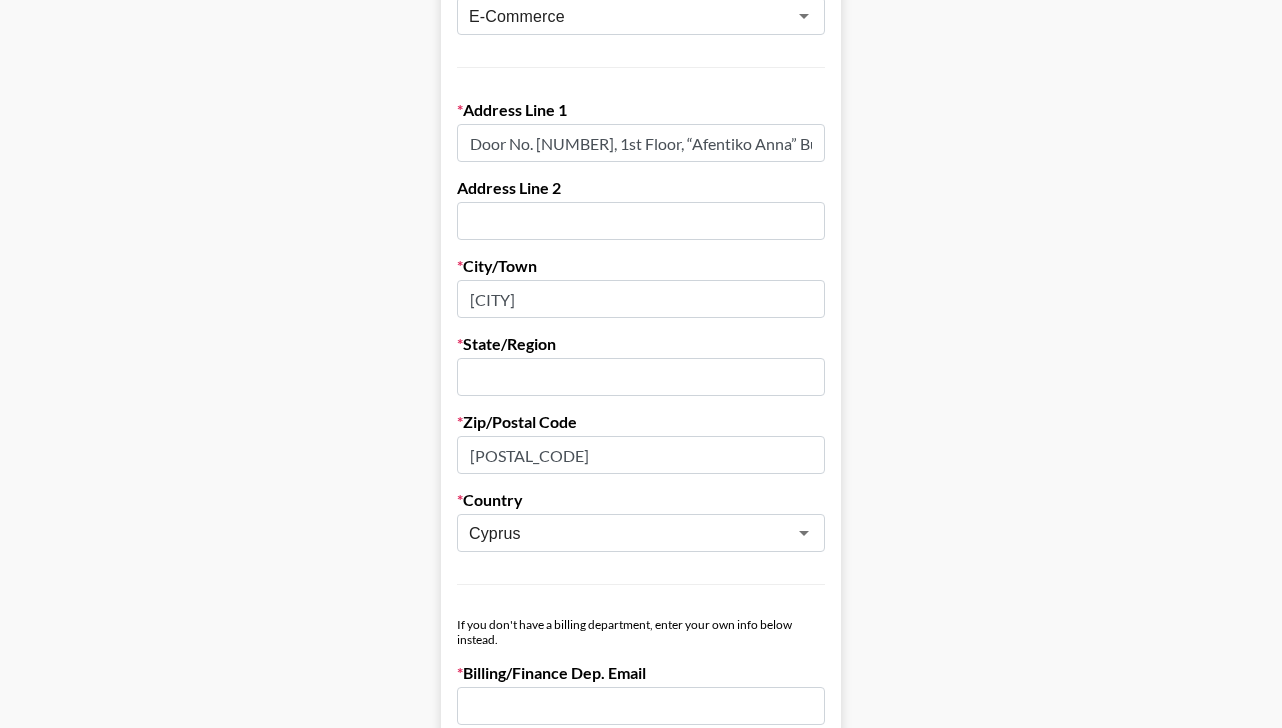 paste on "[POSTAL_CODE]" 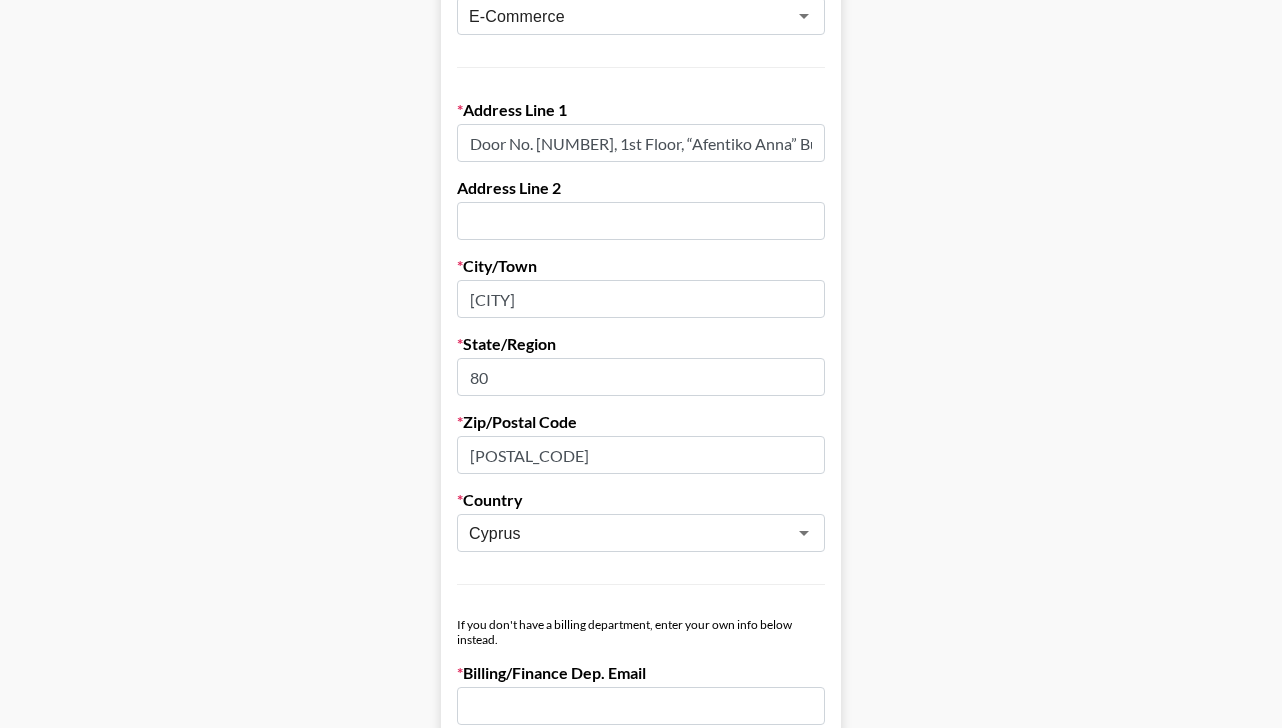 type on "8" 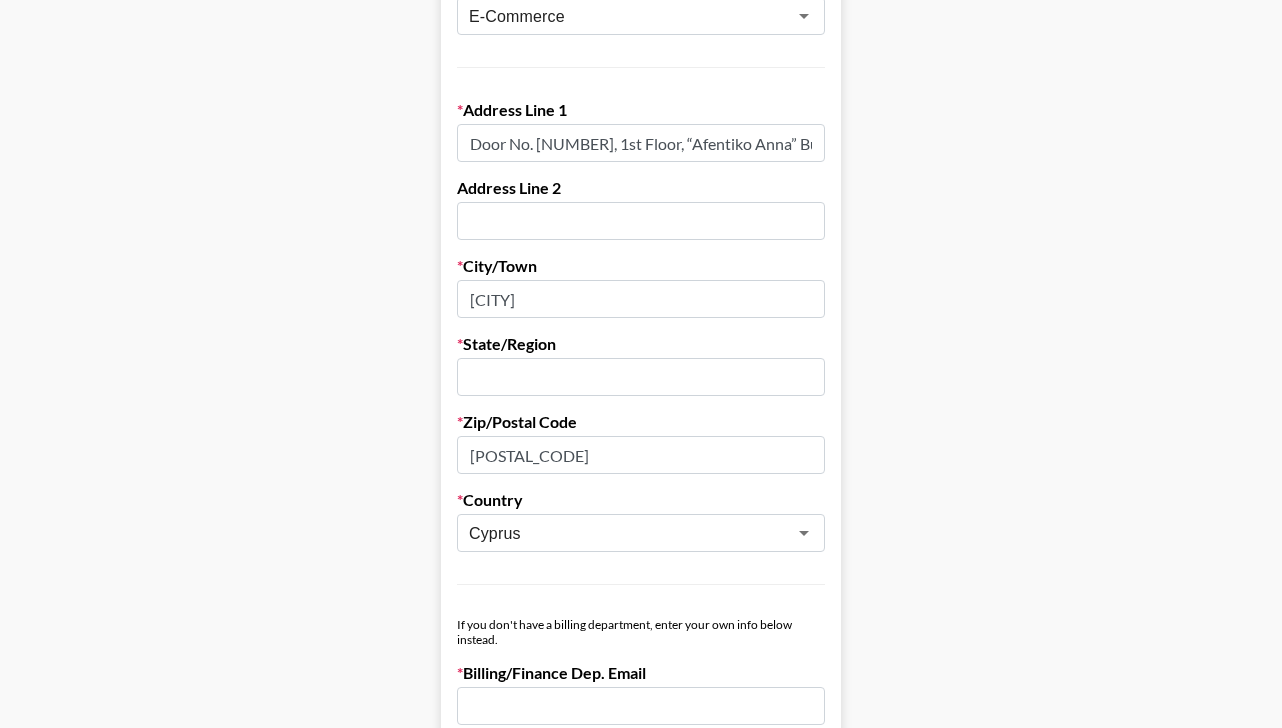 paste on "[STATE]" 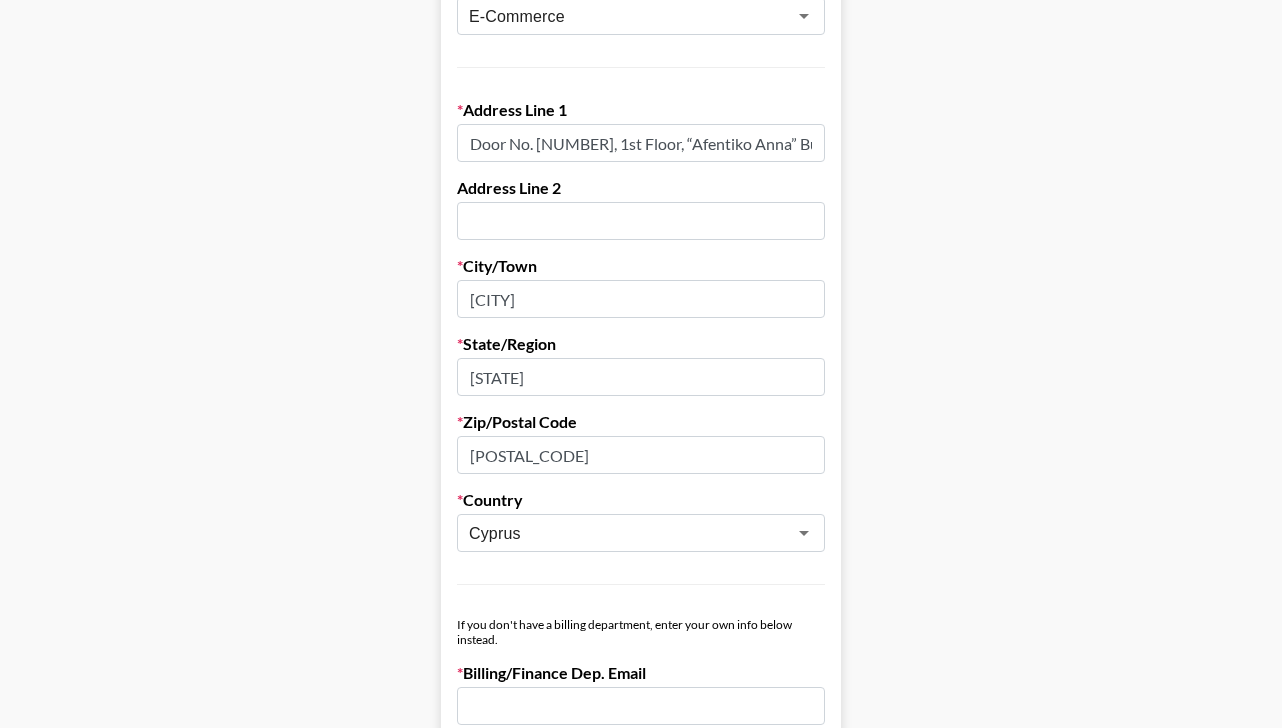 type on "[STATE]" 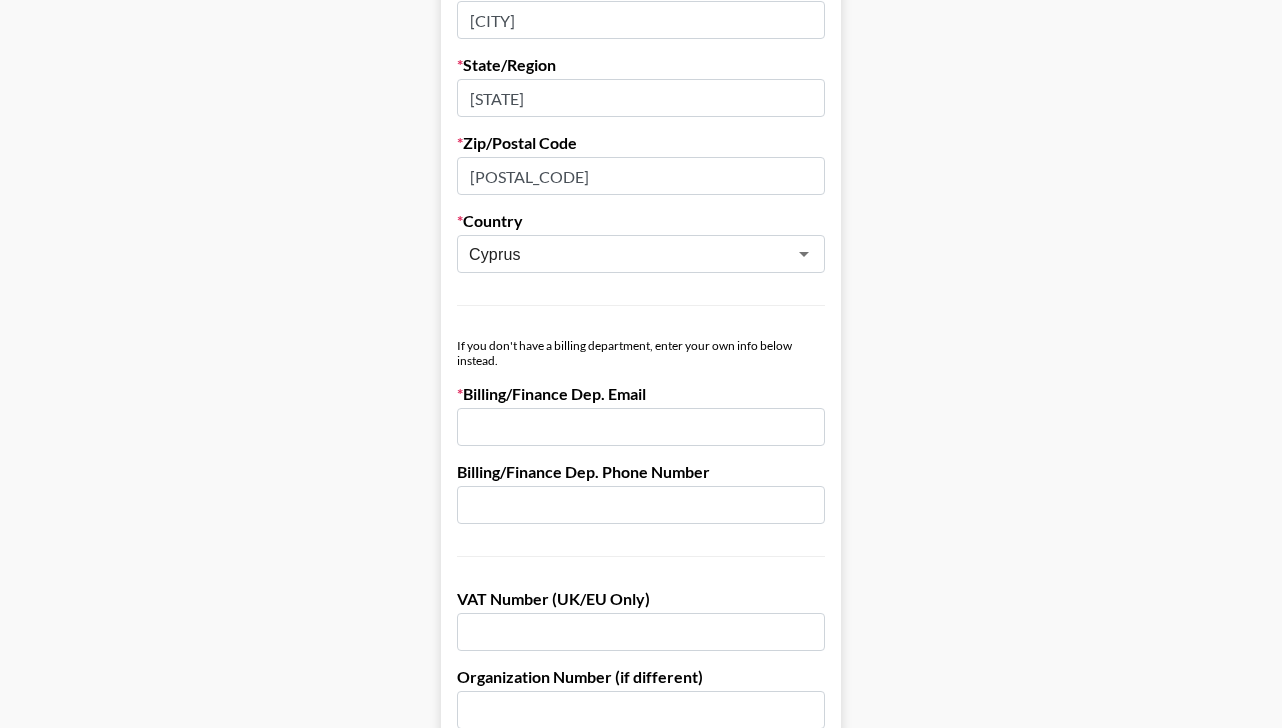 scroll, scrollTop: 816, scrollLeft: 0, axis: vertical 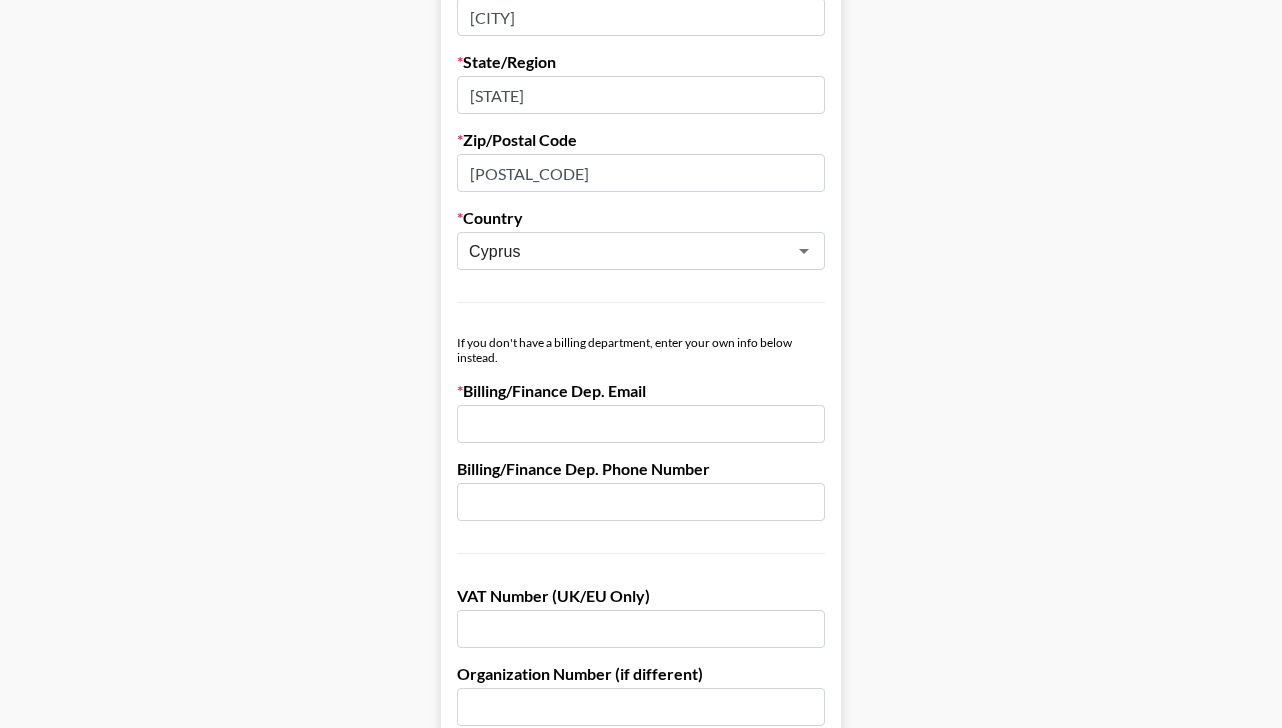 click at bounding box center [641, 424] 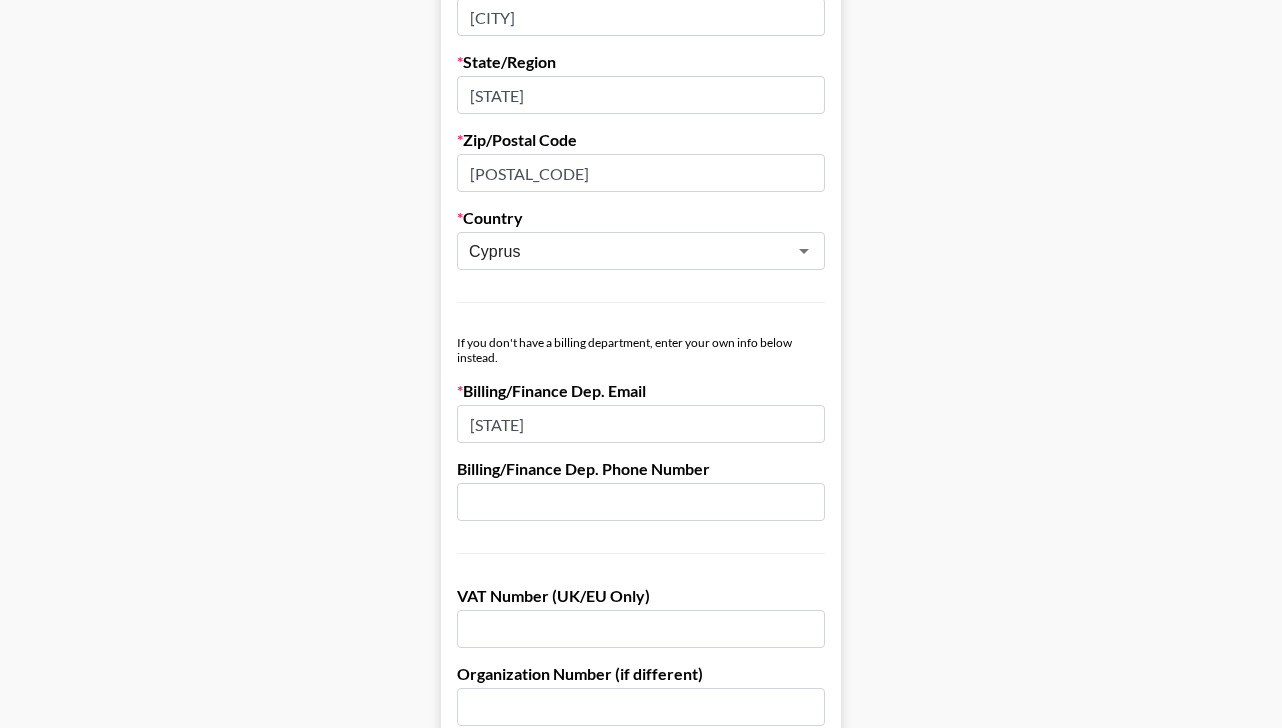 drag, startPoint x: 609, startPoint y: 424, endPoint x: 332, endPoint y: 410, distance: 277.35358 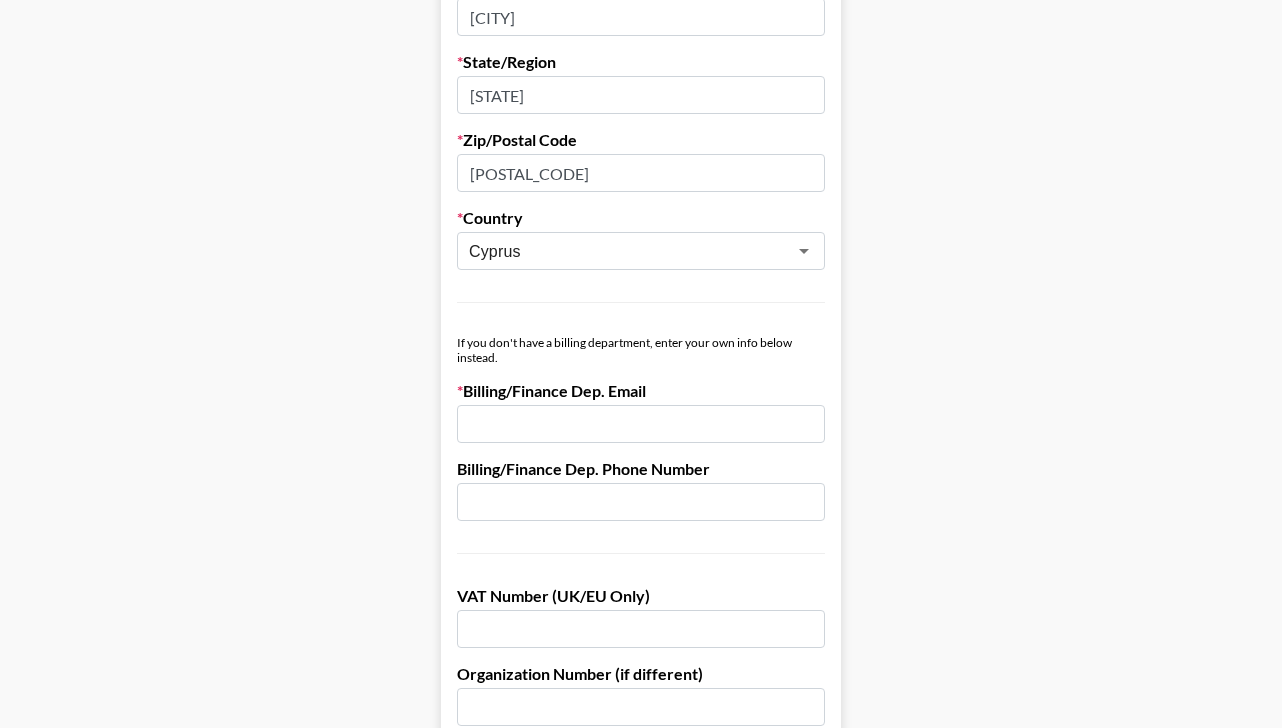 paste on "[EMAIL]" 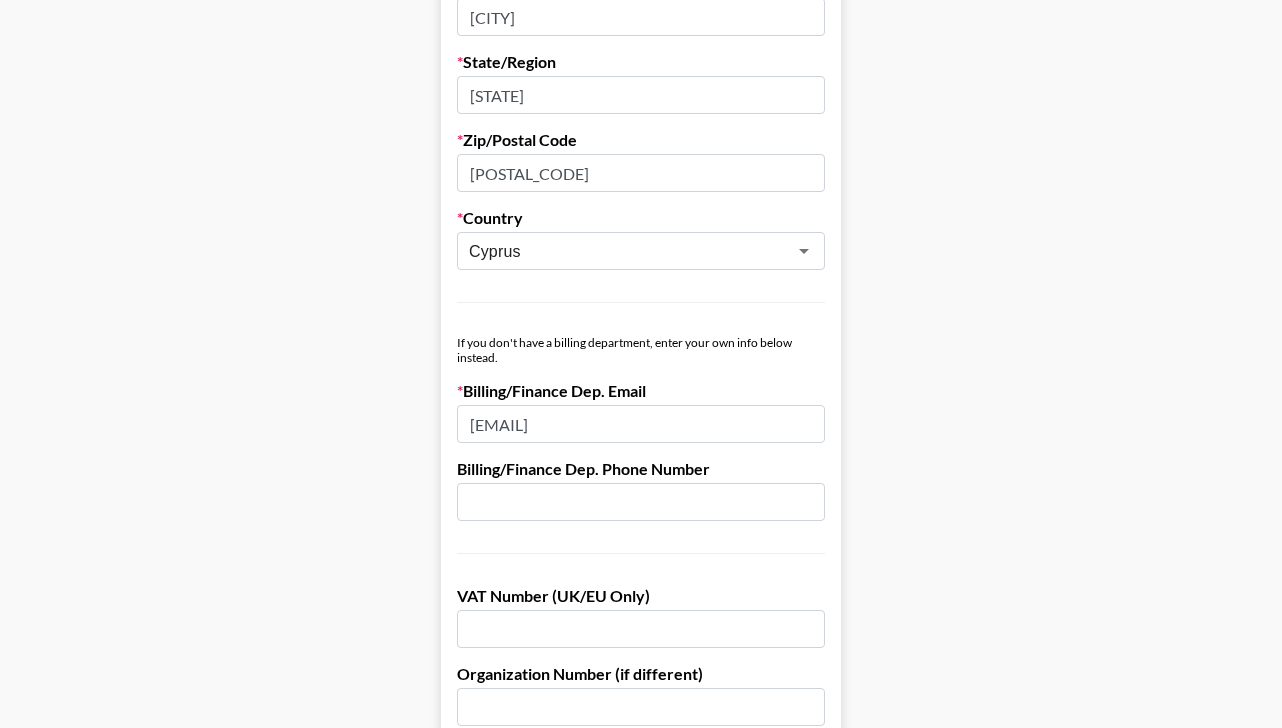 type on "[EMAIL]" 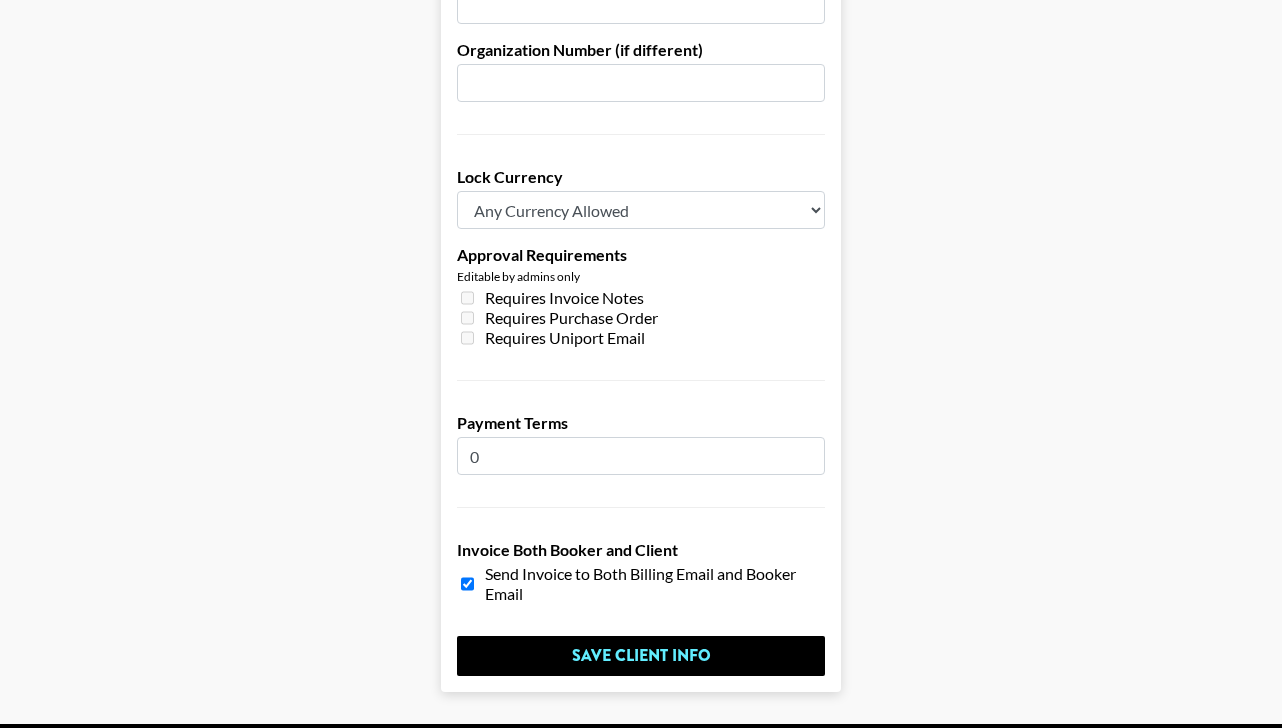 scroll, scrollTop: 1516, scrollLeft: 0, axis: vertical 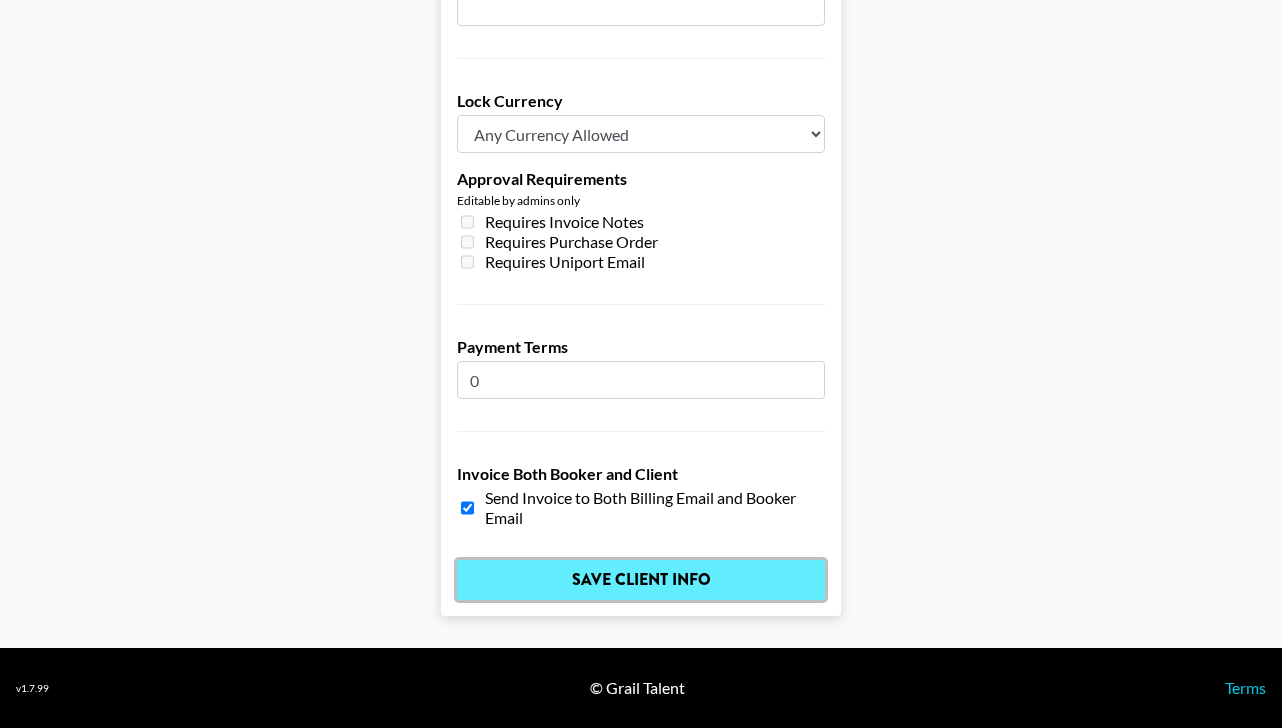 click on "Save Client Info" at bounding box center [641, 580] 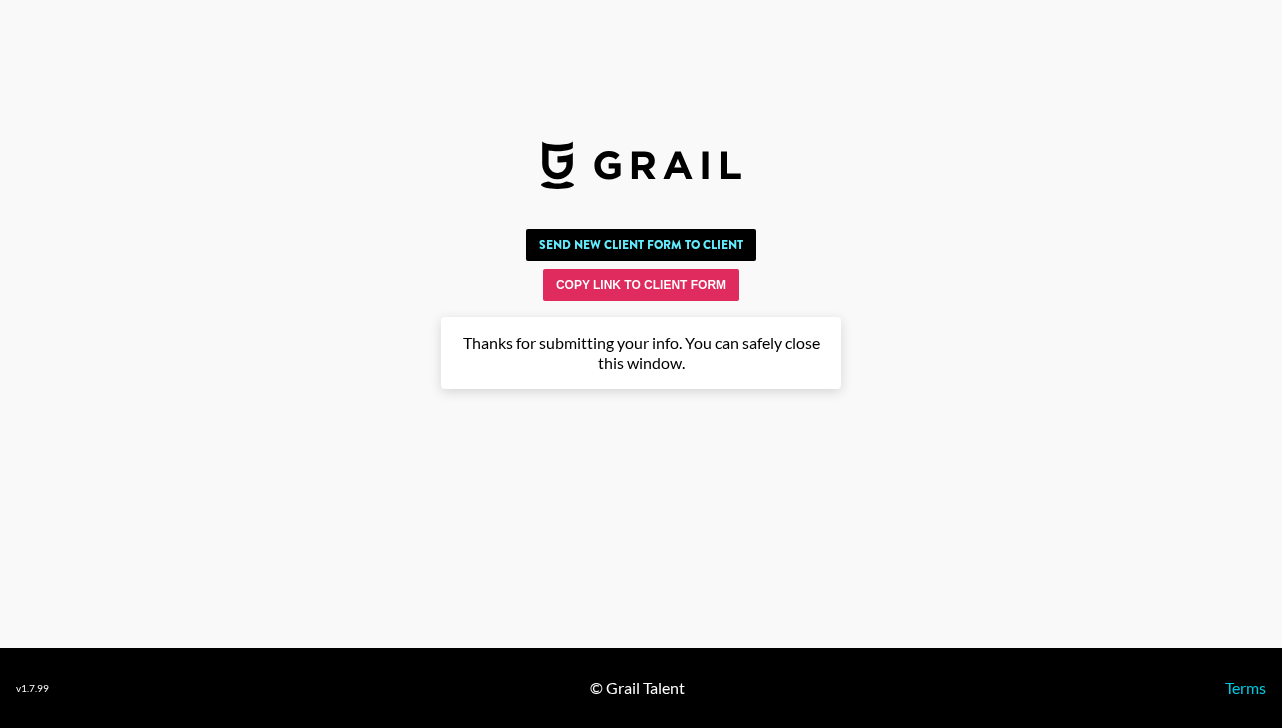scroll, scrollTop: 0, scrollLeft: 0, axis: both 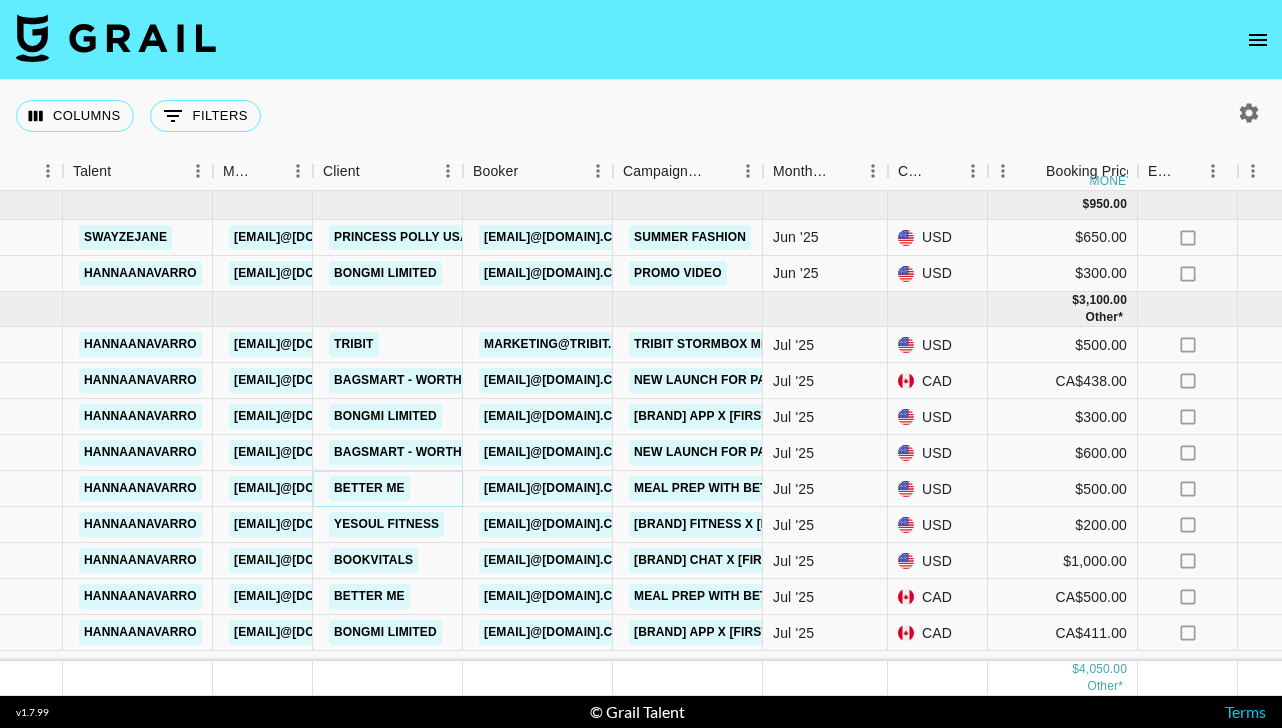 click on "Better Me" at bounding box center [369, 488] 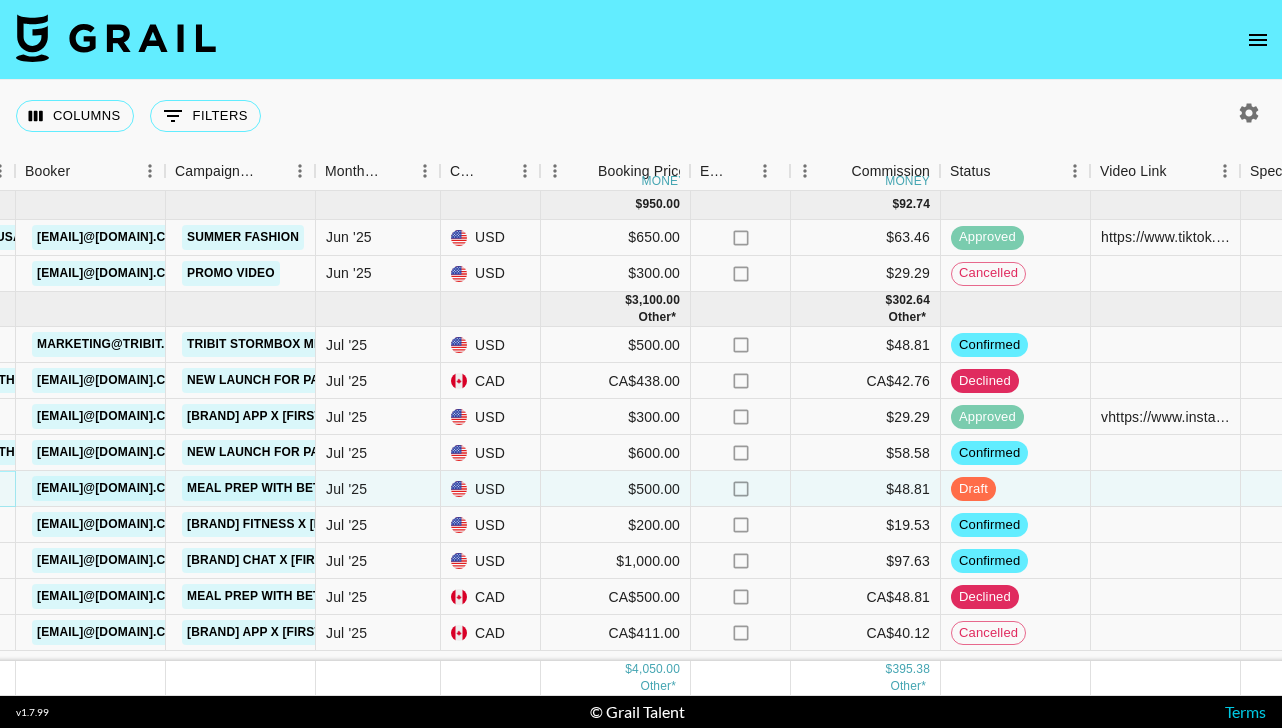 scroll, scrollTop: 0, scrollLeft: 800, axis: horizontal 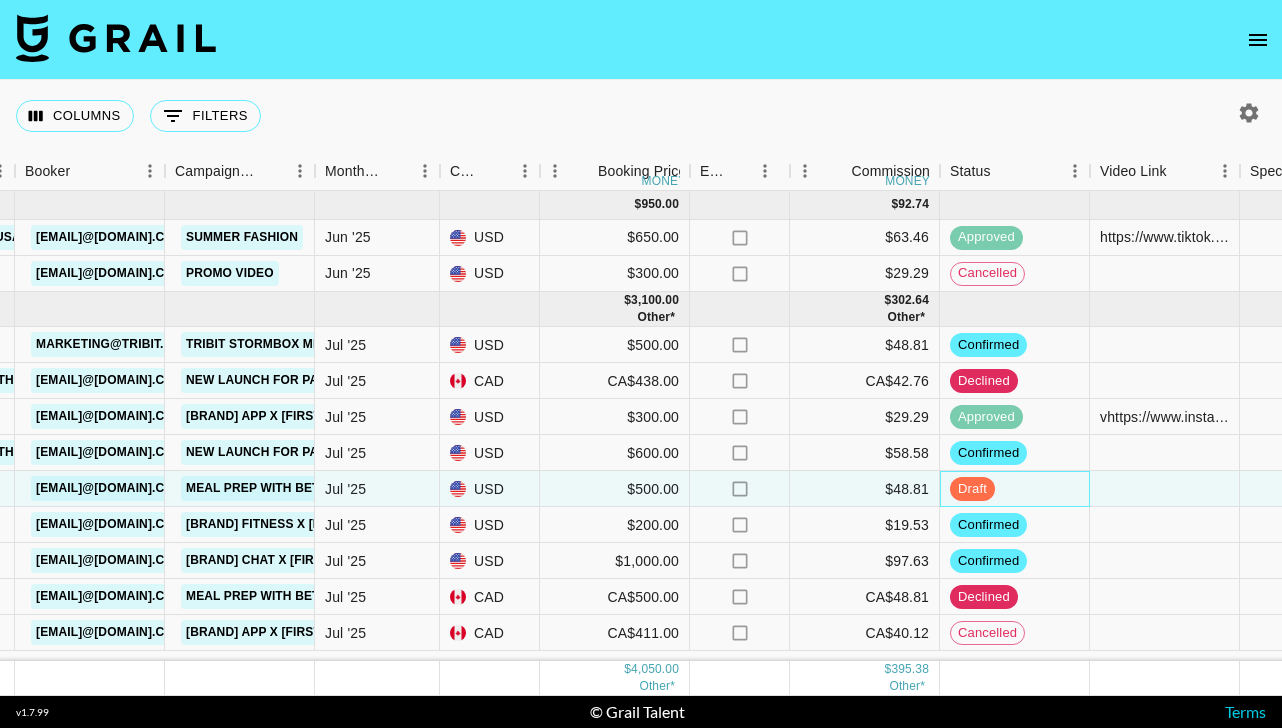 click on "draft" at bounding box center (972, 489) 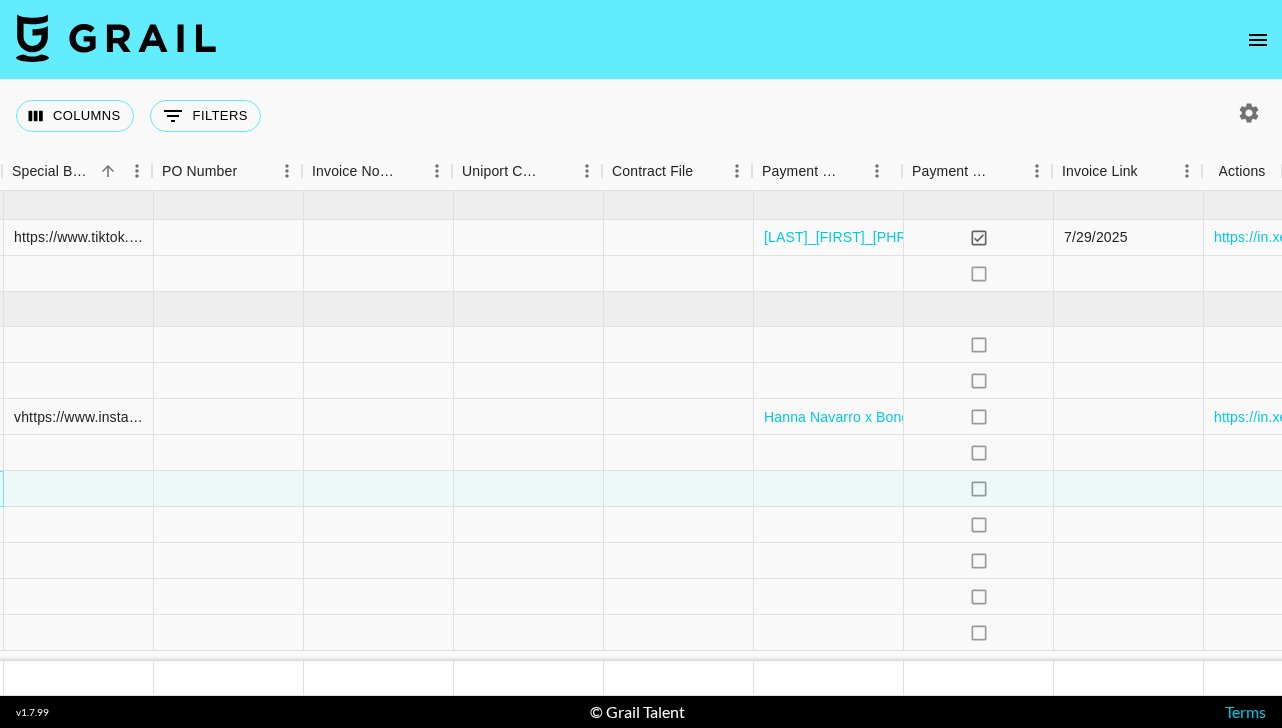 scroll, scrollTop: 0, scrollLeft: 2038, axis: horizontal 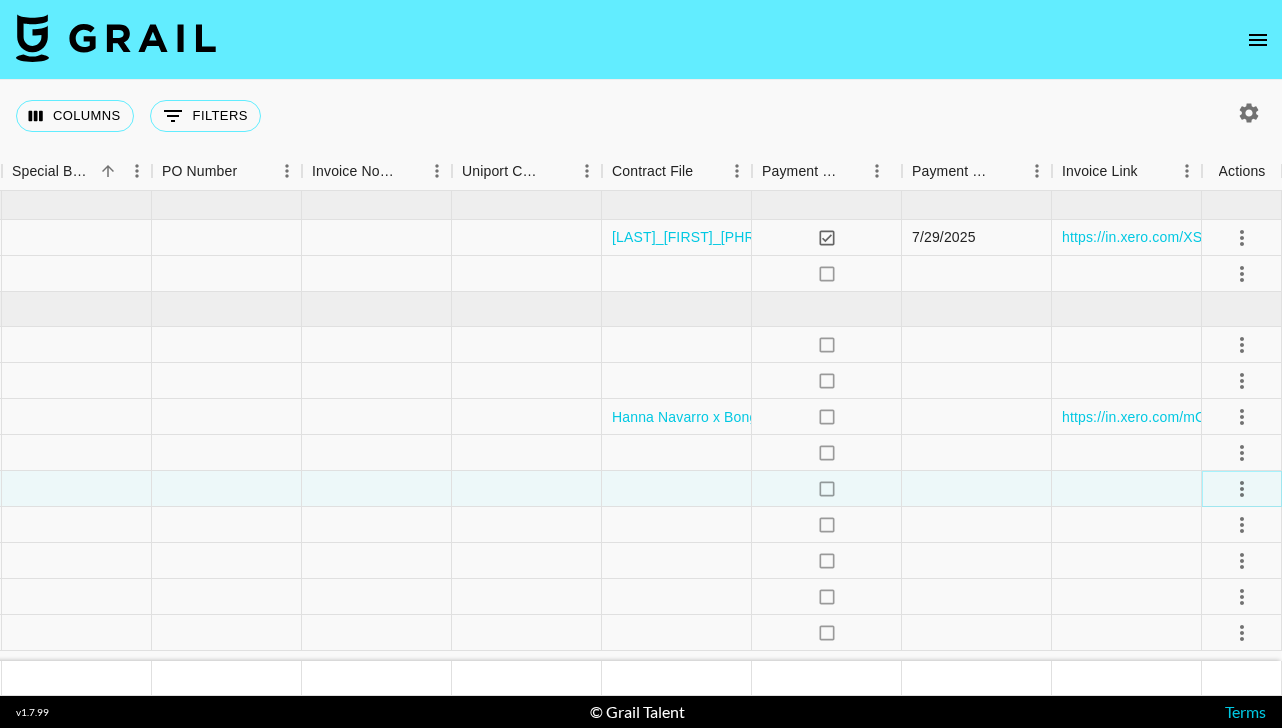 click 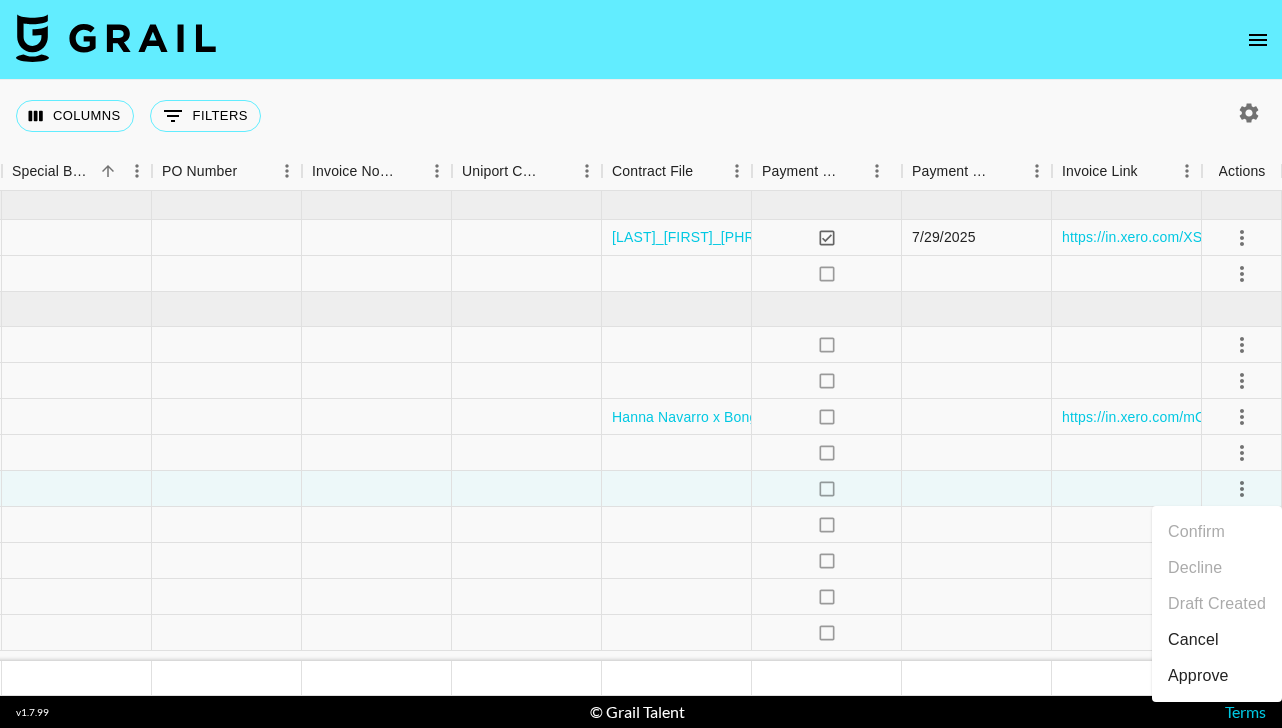 click on "Approve" at bounding box center [1198, 676] 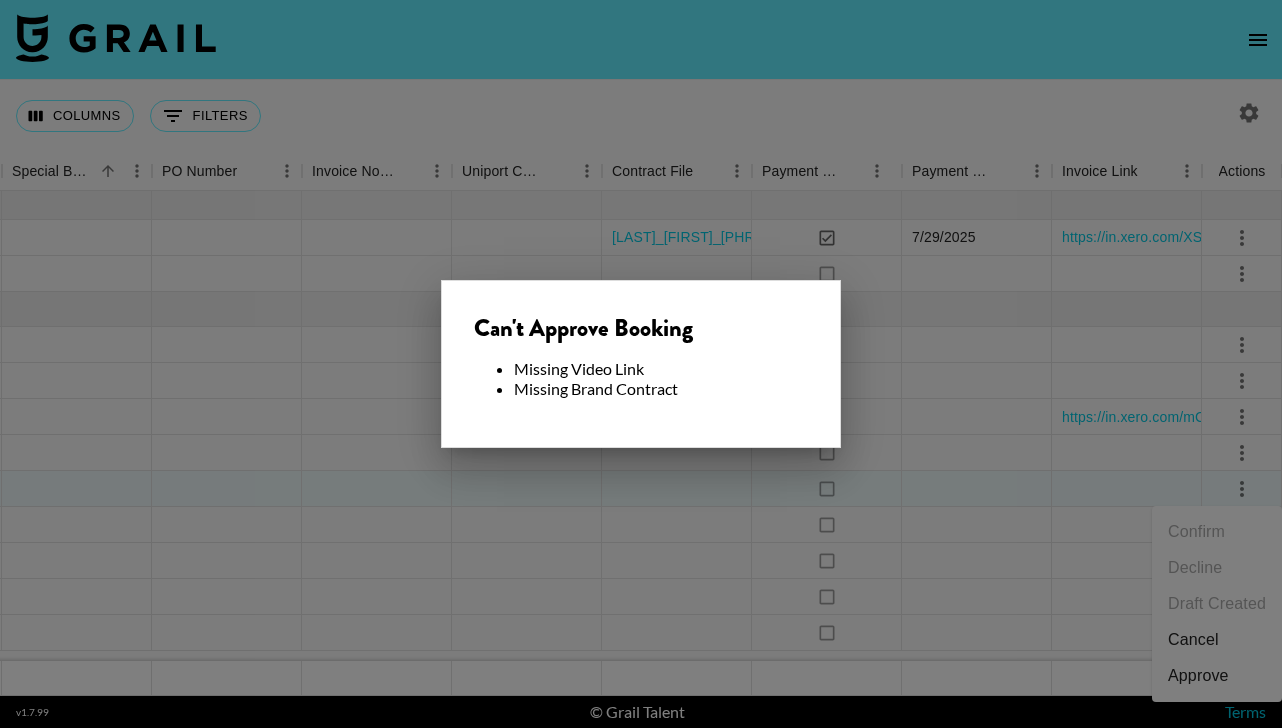 click at bounding box center [641, 364] 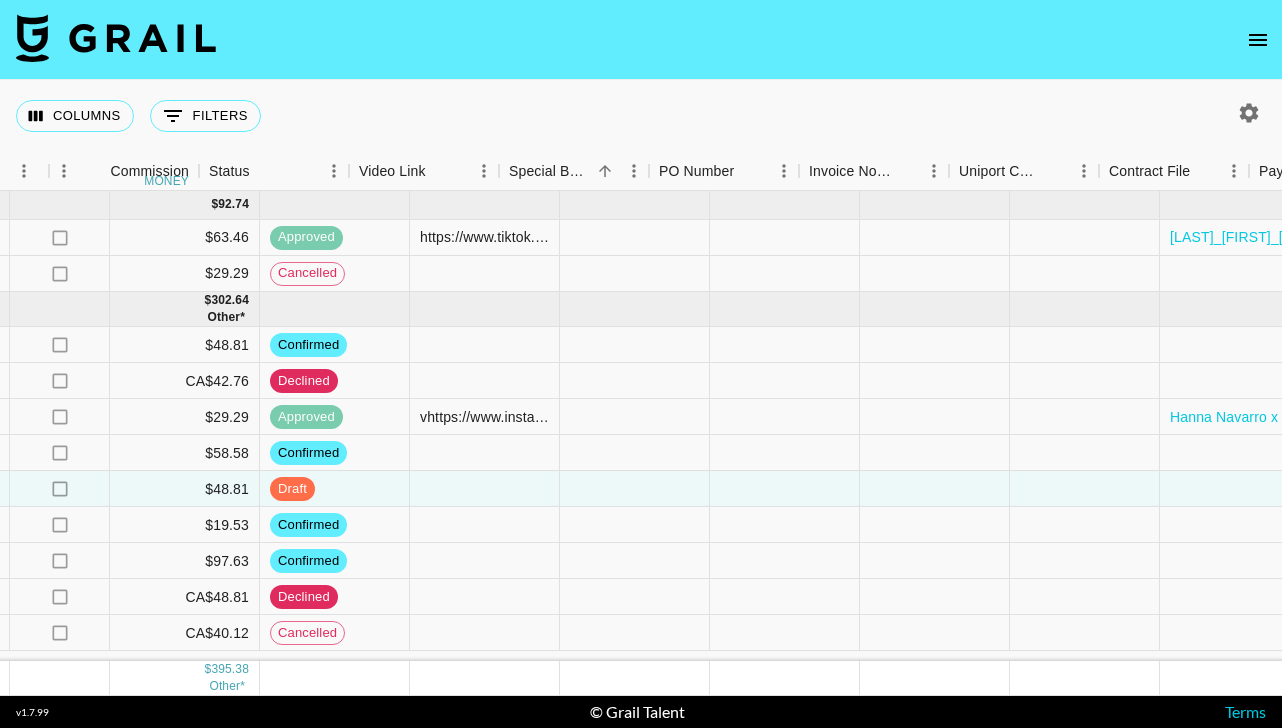 scroll, scrollTop: 0, scrollLeft: 1397, axis: horizontal 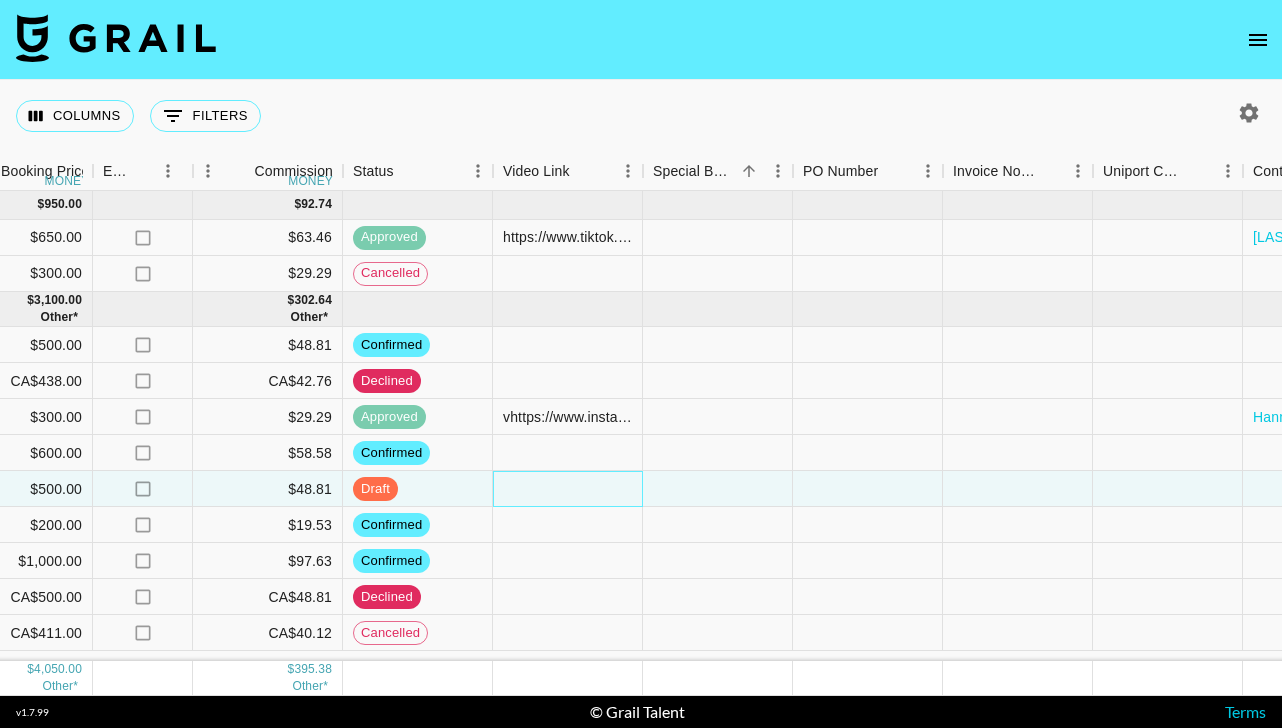 click at bounding box center [568, 489] 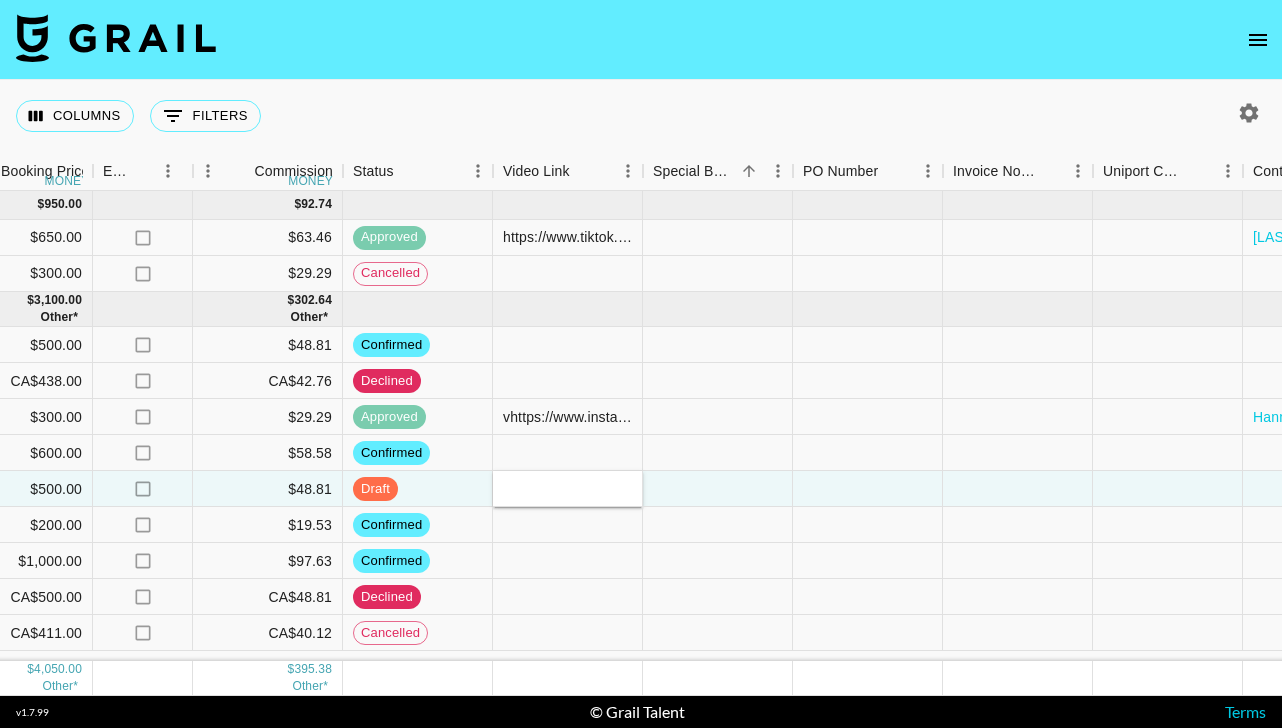 type on "https://www.instagram.com/reel/DMvNuR6RmyO/?igsh=cGtvcHBiaXVsbTA1" 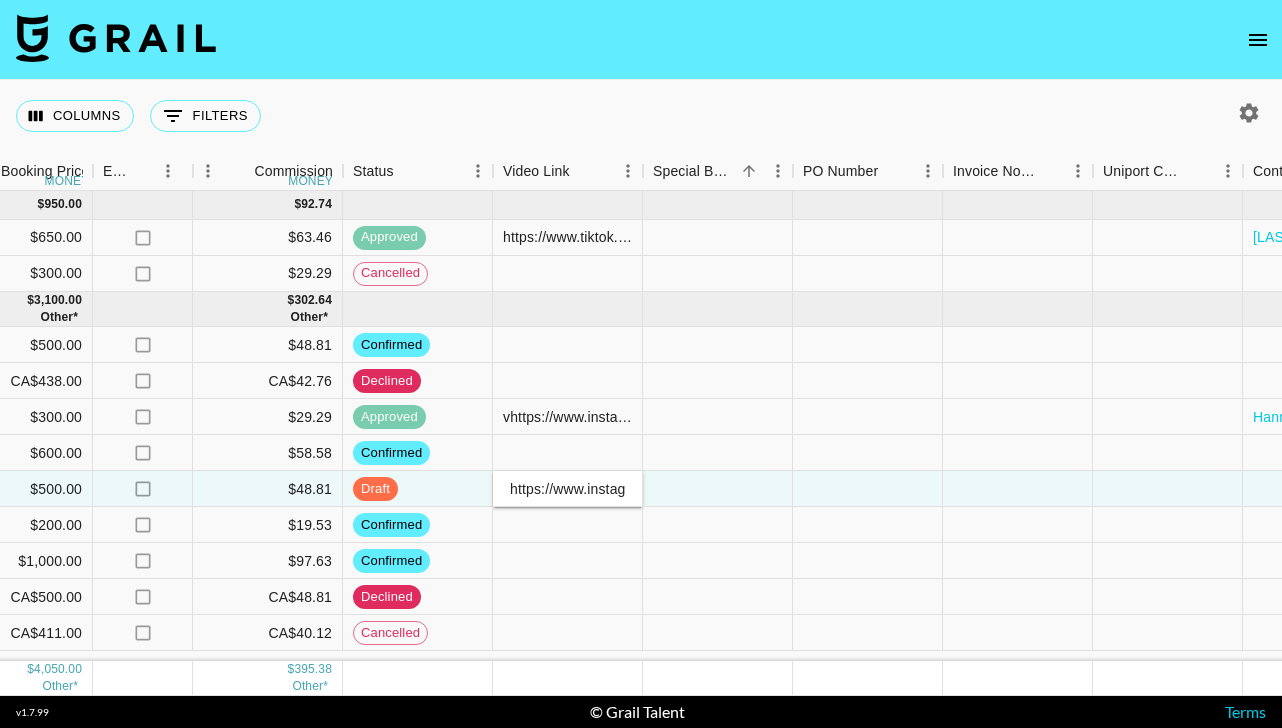 scroll, scrollTop: 0, scrollLeft: 367, axis: horizontal 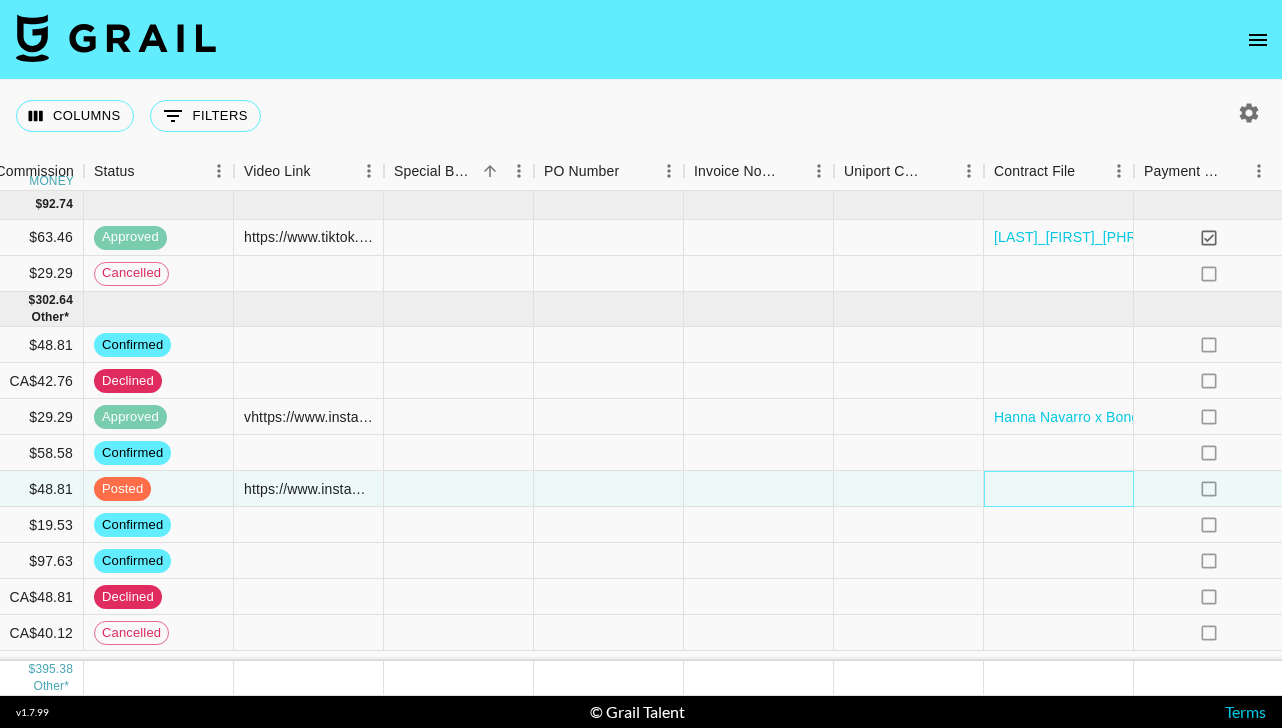 click at bounding box center (1059, 489) 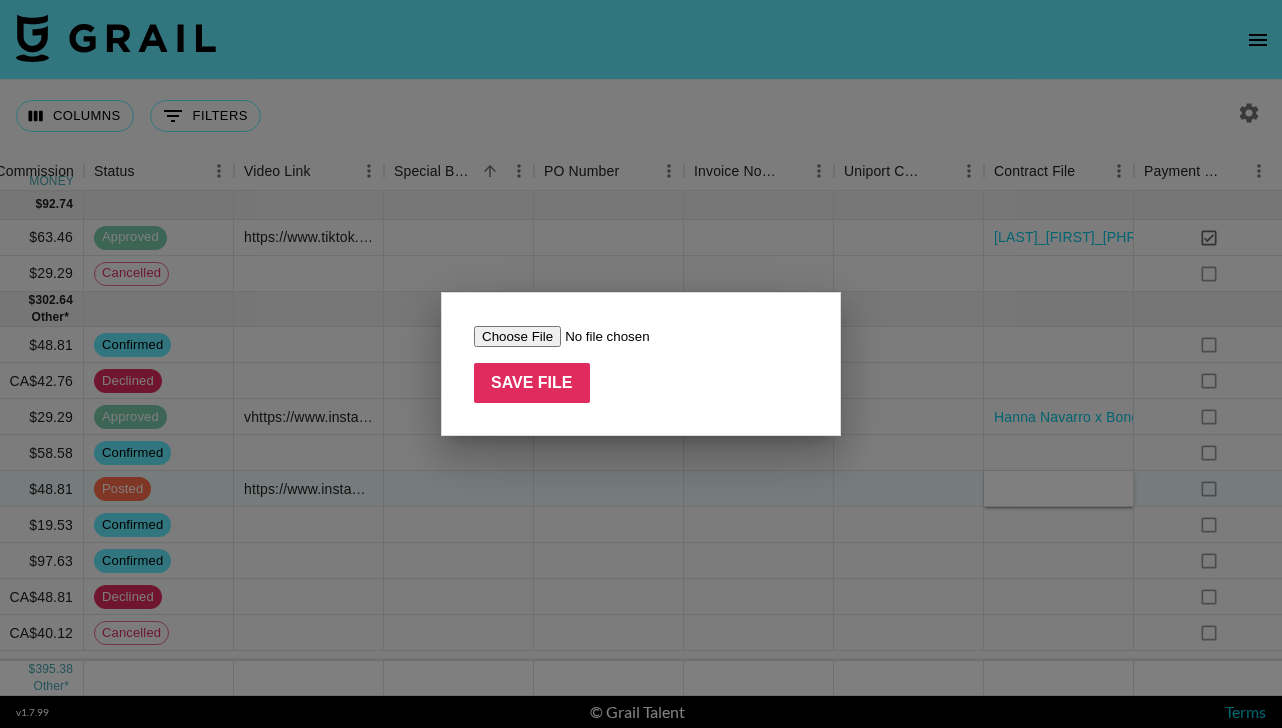 click at bounding box center [600, 336] 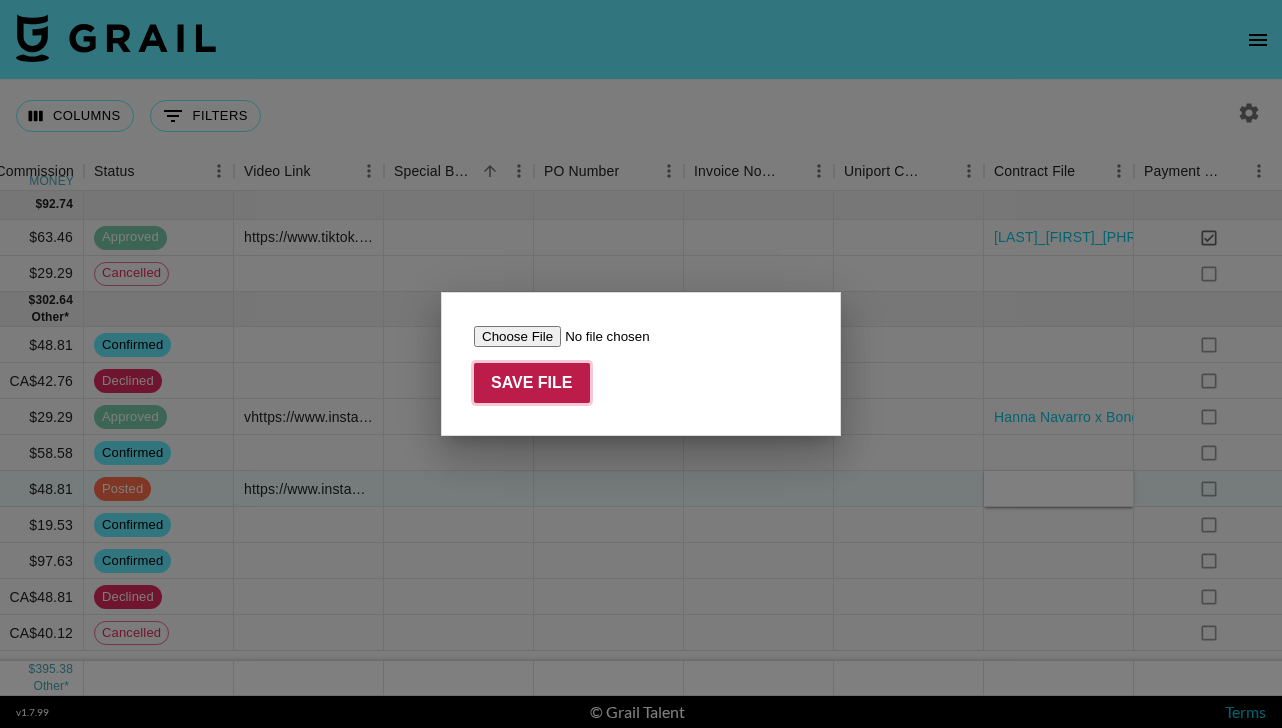 click on "Save File" at bounding box center [532, 383] 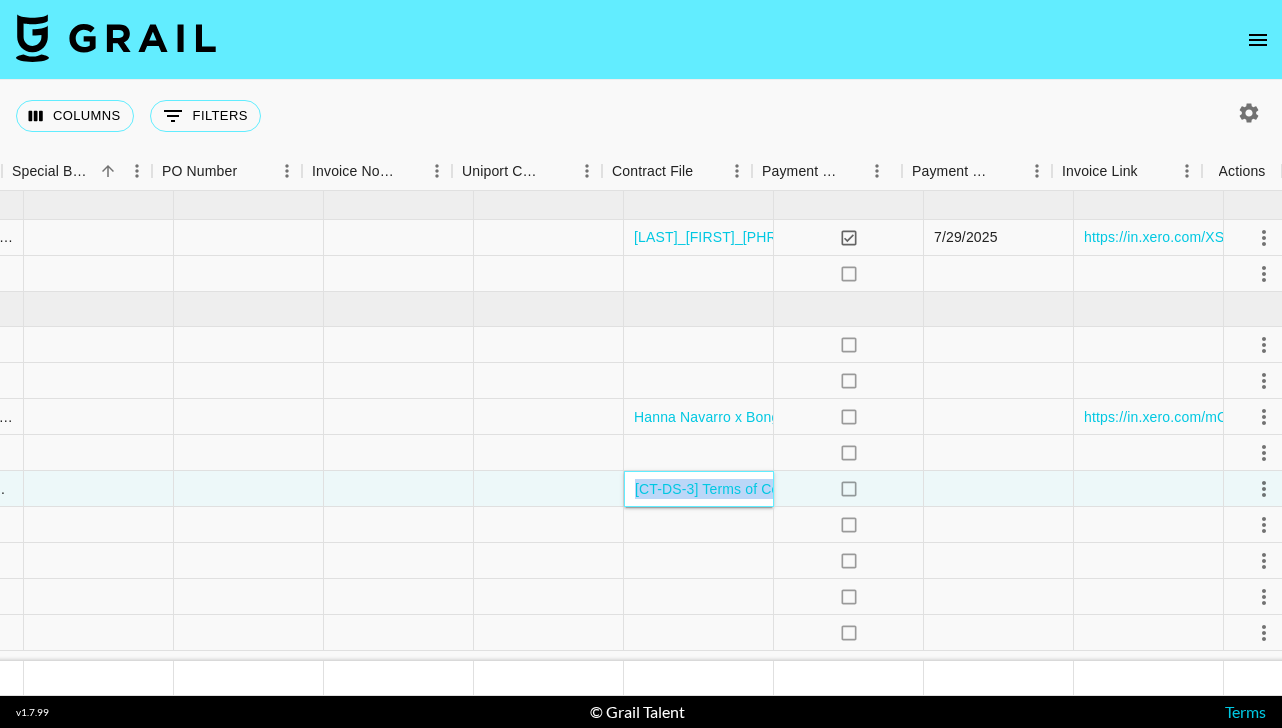 scroll, scrollTop: 0, scrollLeft: 2038, axis: horizontal 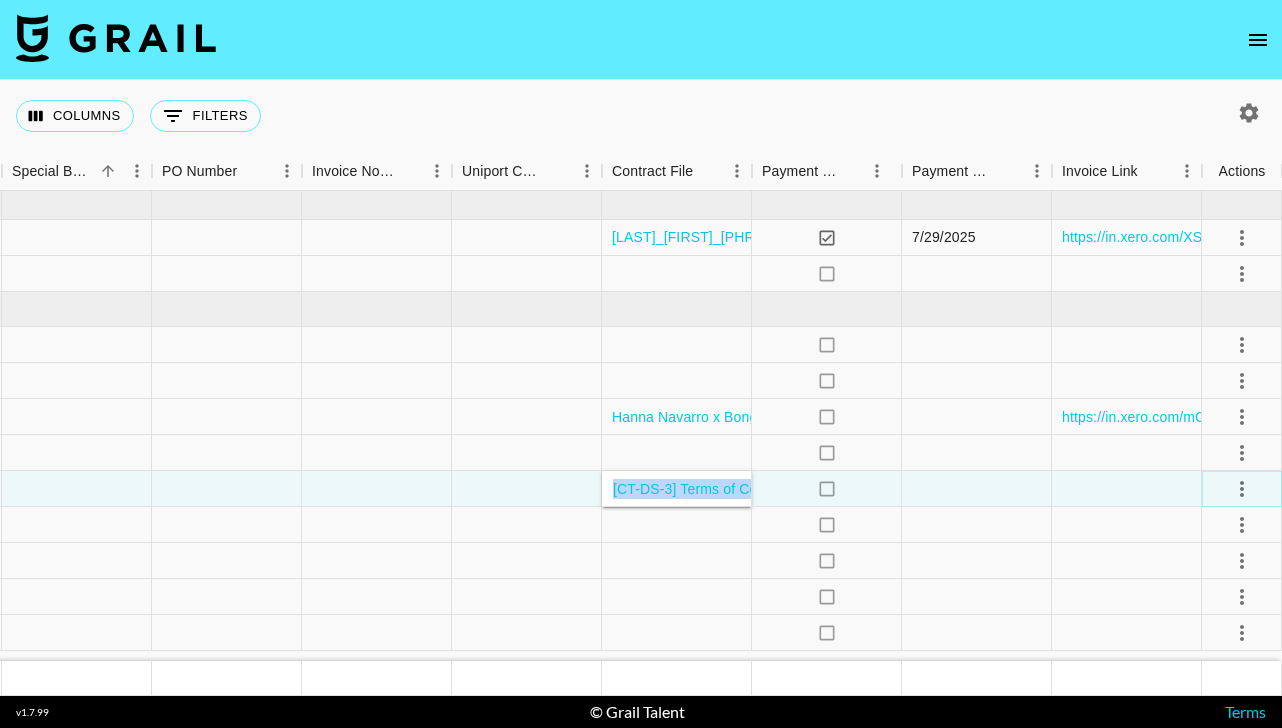 click 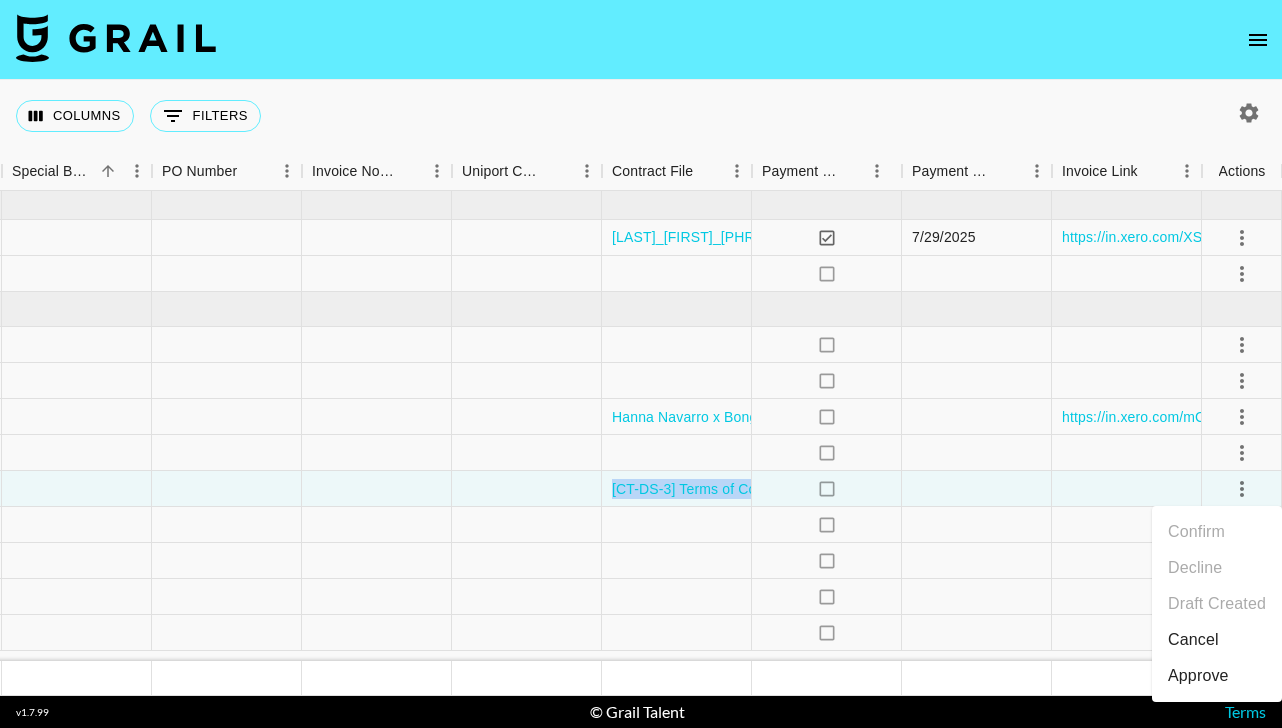 click on "Approve" at bounding box center [1198, 676] 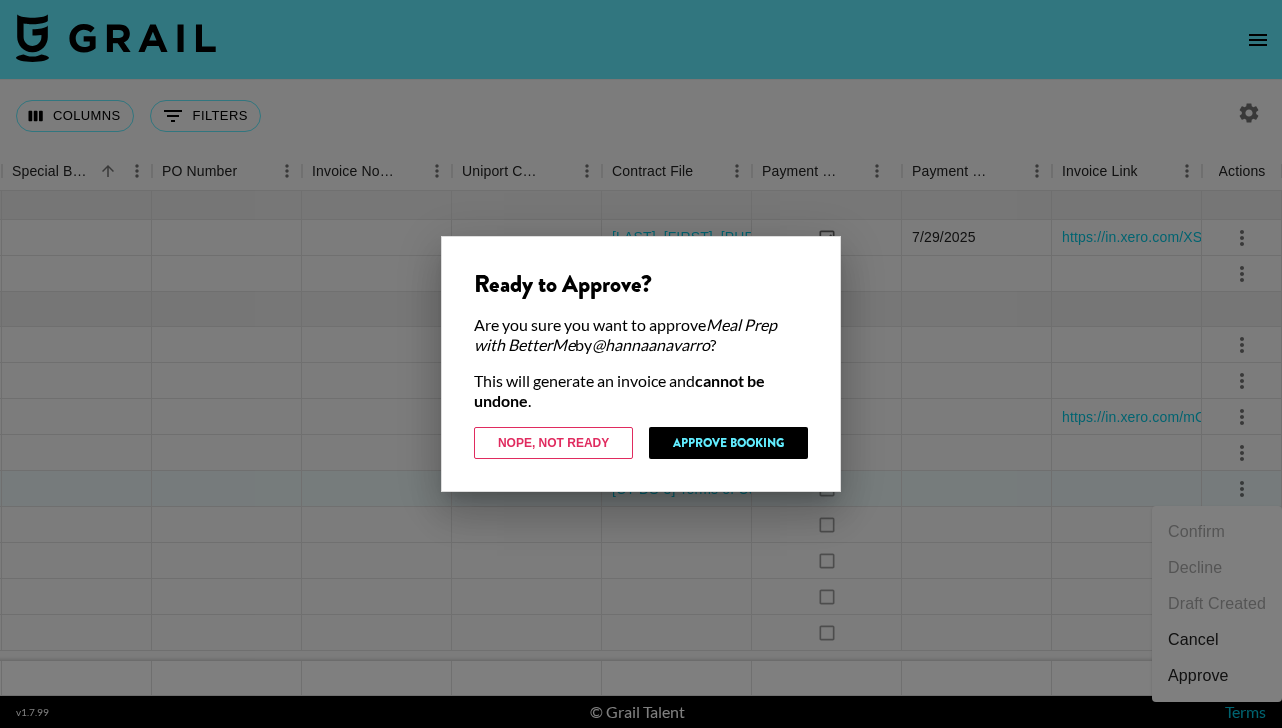 click at bounding box center (641, 364) 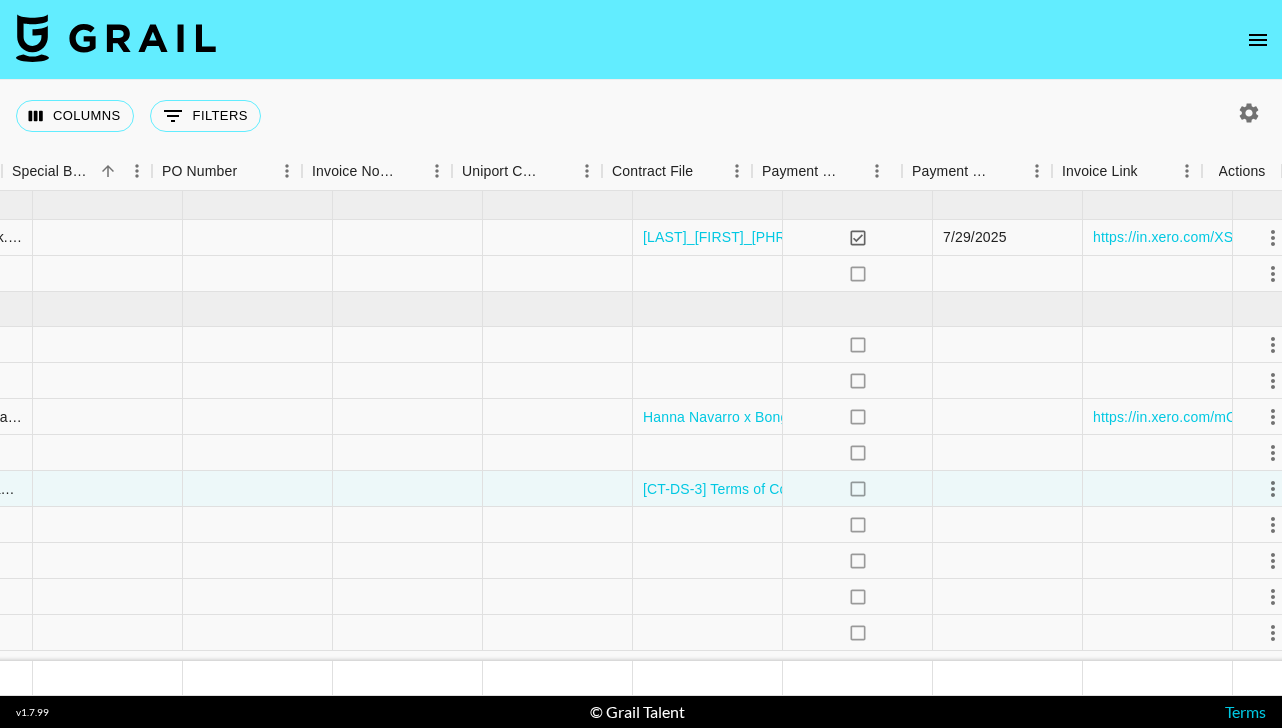 scroll, scrollTop: 0, scrollLeft: 2038, axis: horizontal 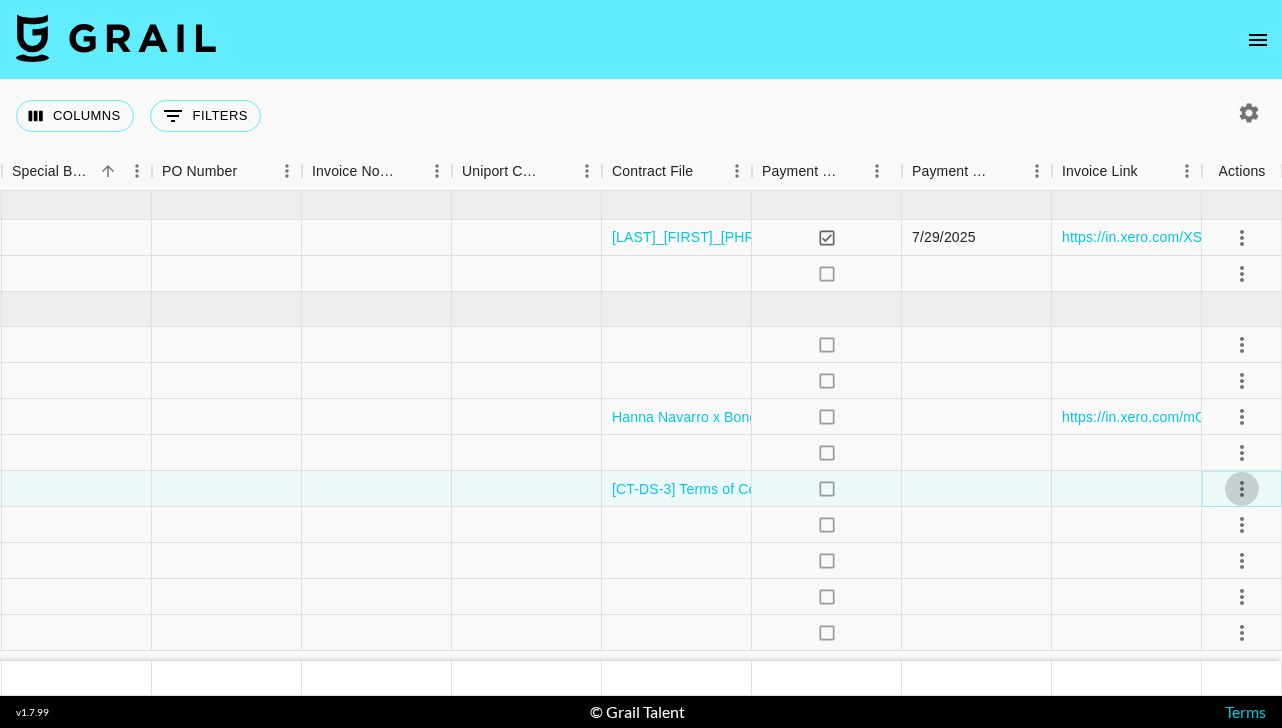 click 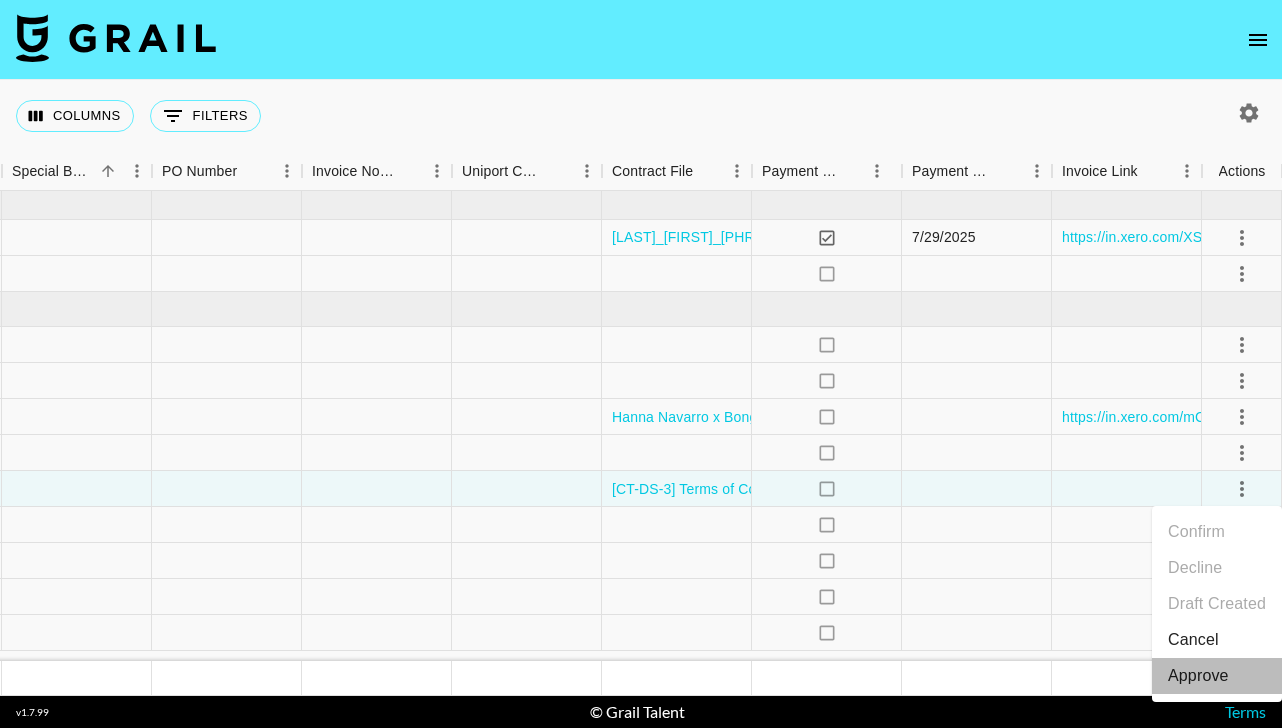 click on "Approve" at bounding box center (1198, 676) 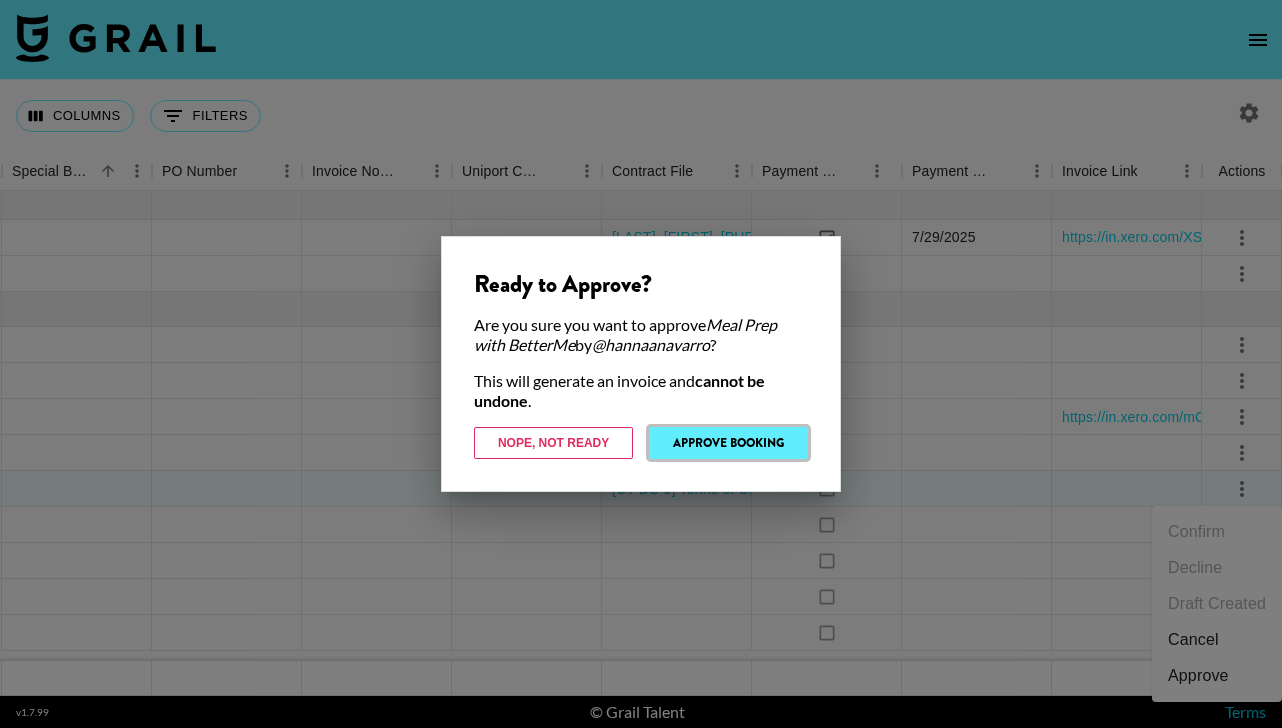 click on "Approve Booking" at bounding box center (728, 443) 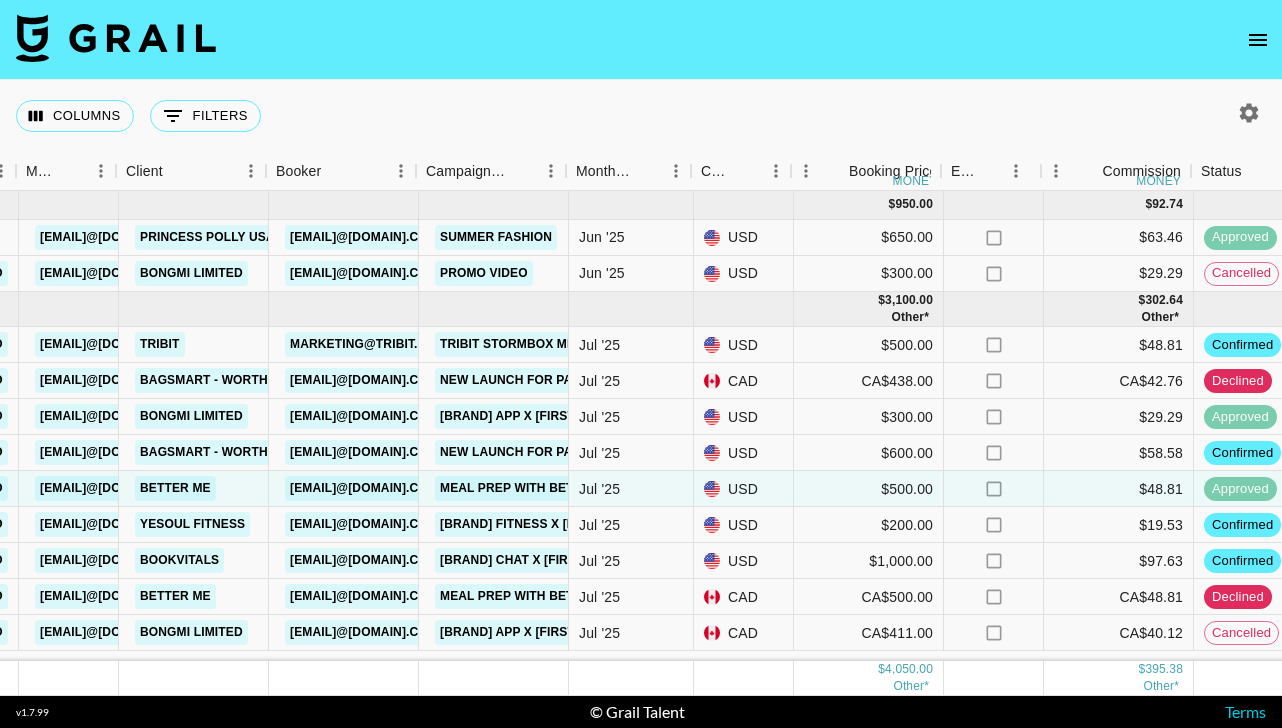 scroll, scrollTop: 0, scrollLeft: 541, axis: horizontal 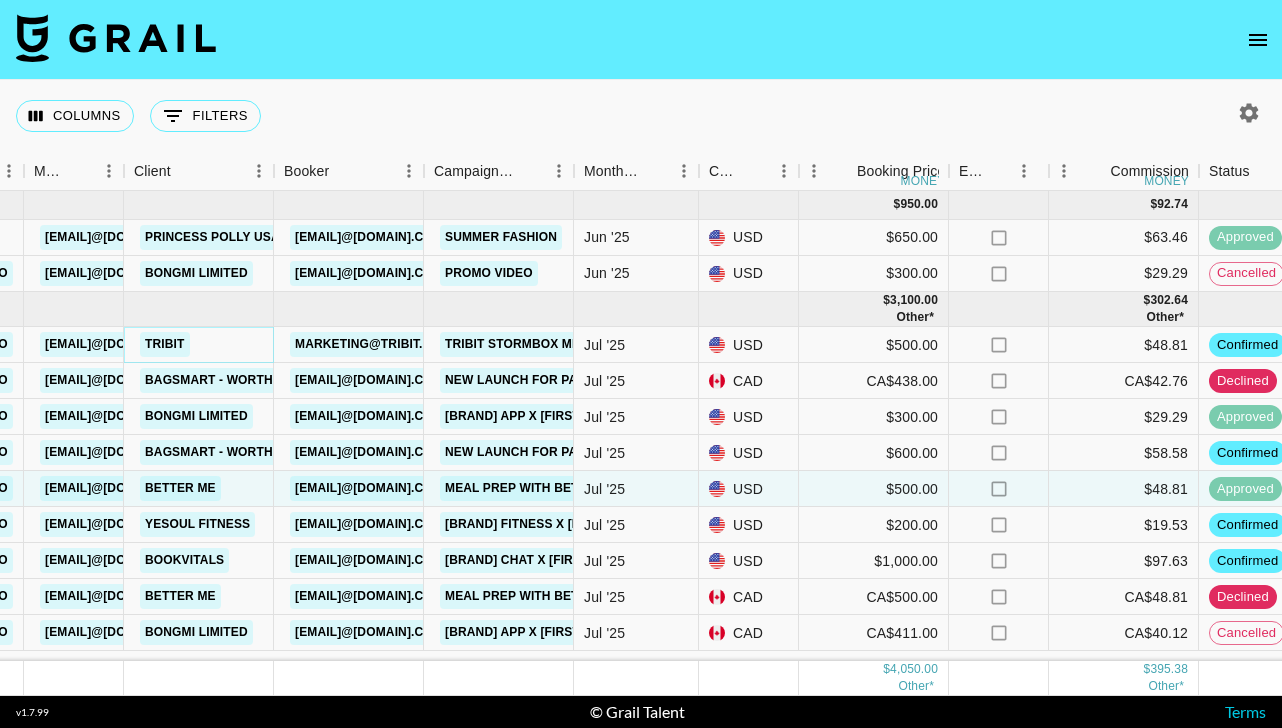 click on "Tribit" at bounding box center (165, 344) 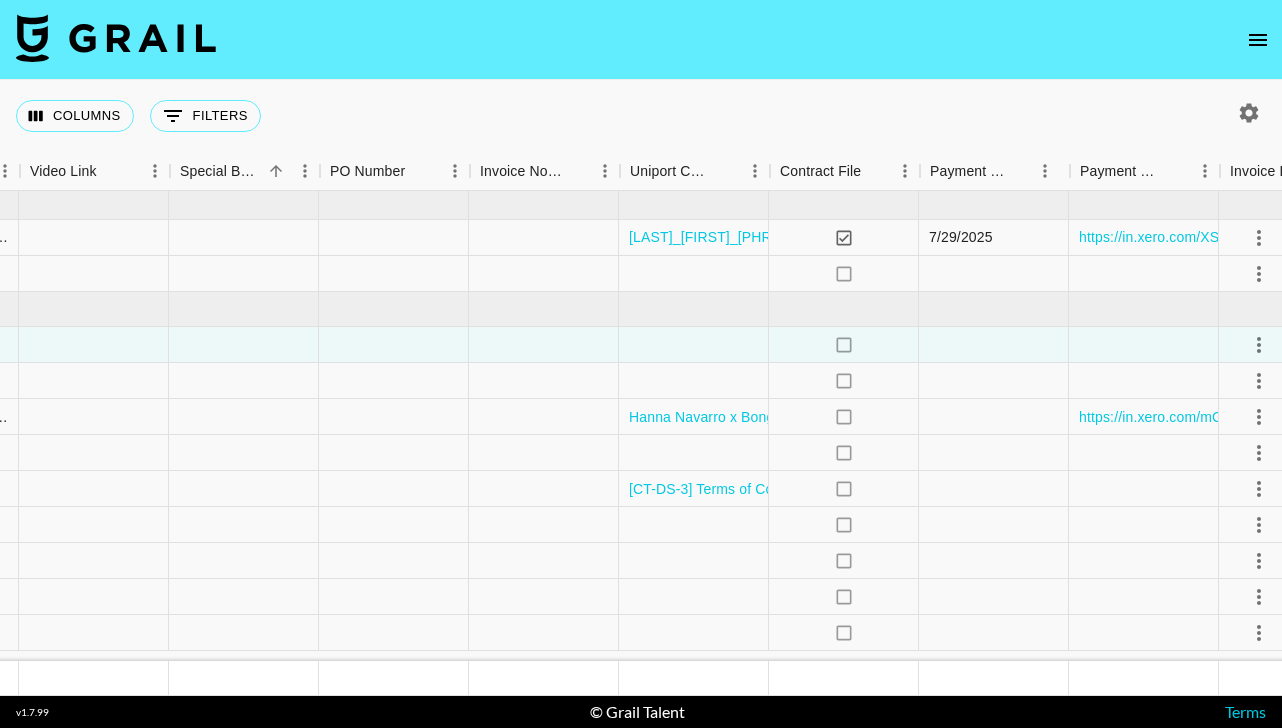 scroll, scrollTop: 0, scrollLeft: 2038, axis: horizontal 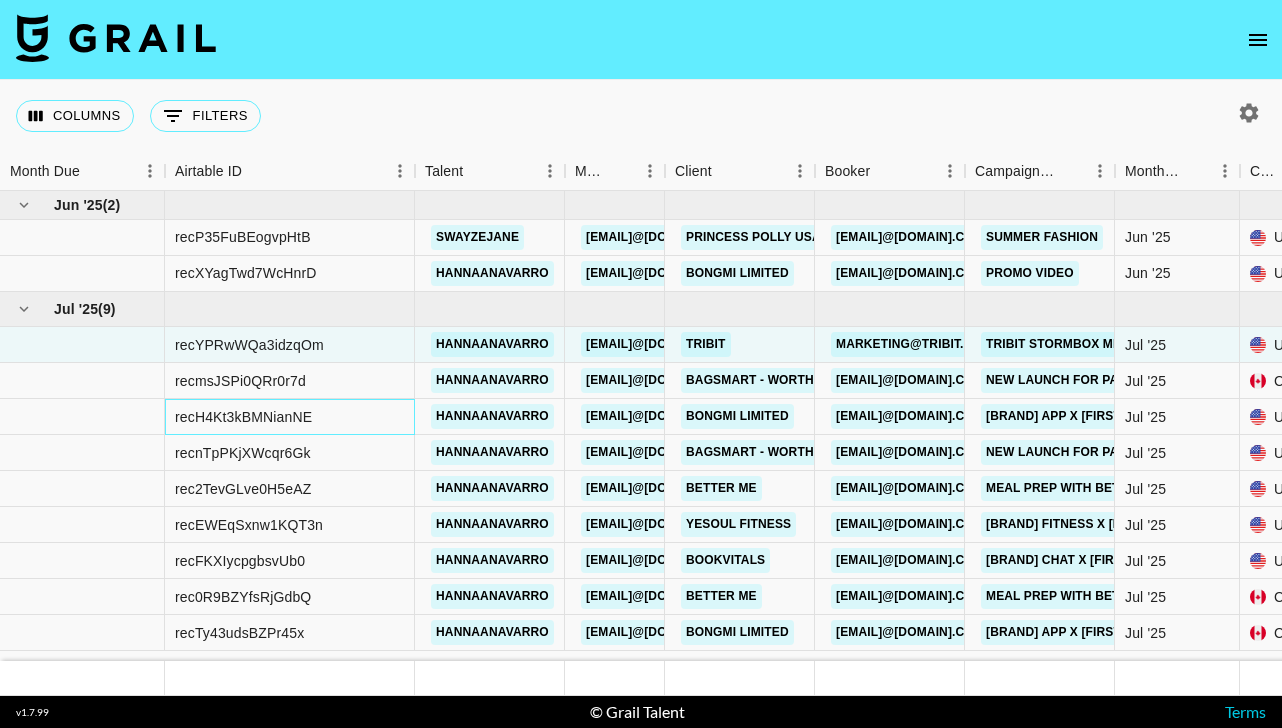 click on "recH4Kt3kBMNianNE" at bounding box center [243, 417] 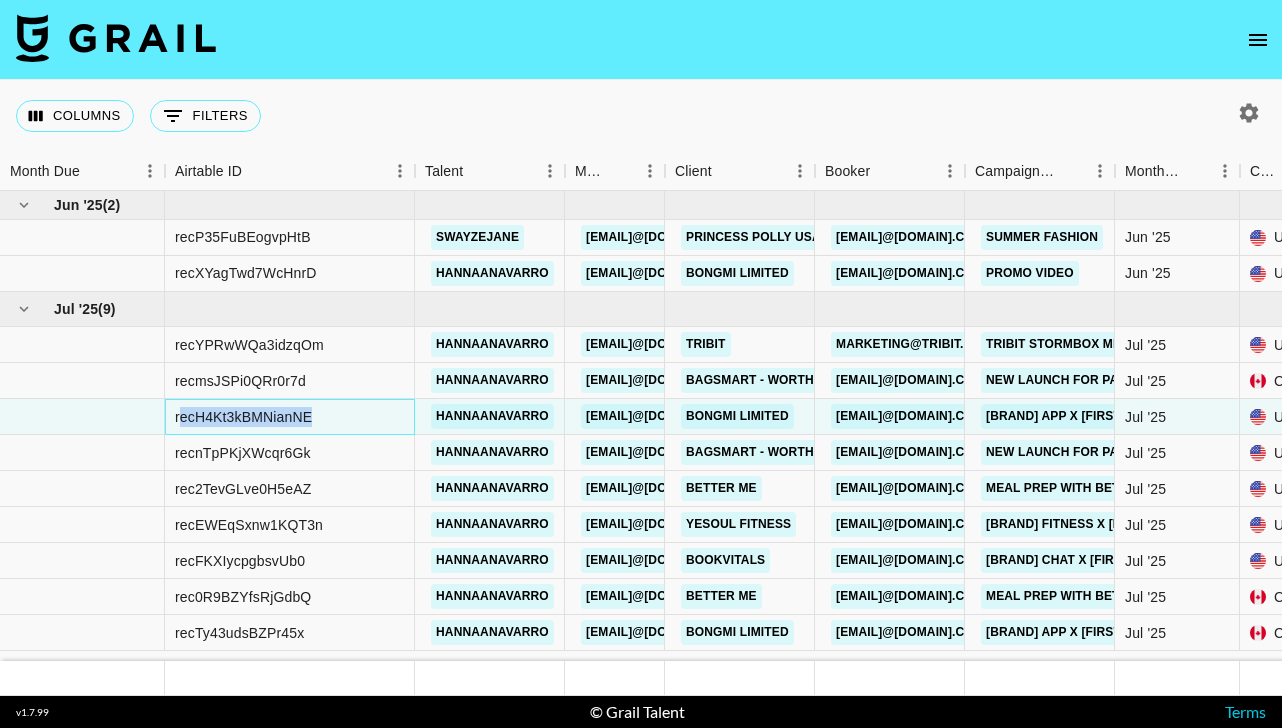 drag, startPoint x: 349, startPoint y: 409, endPoint x: 183, endPoint y: 407, distance: 166.01205 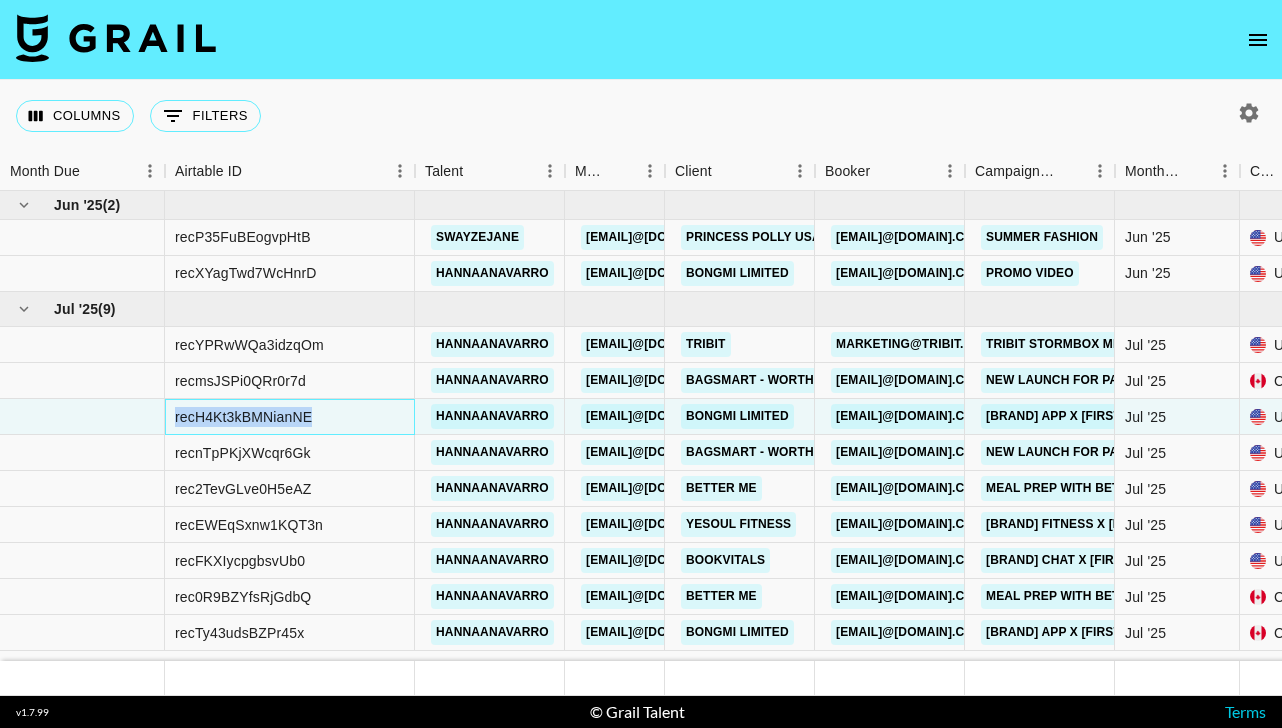 drag, startPoint x: 350, startPoint y: 410, endPoint x: 204, endPoint y: 411, distance: 146.00342 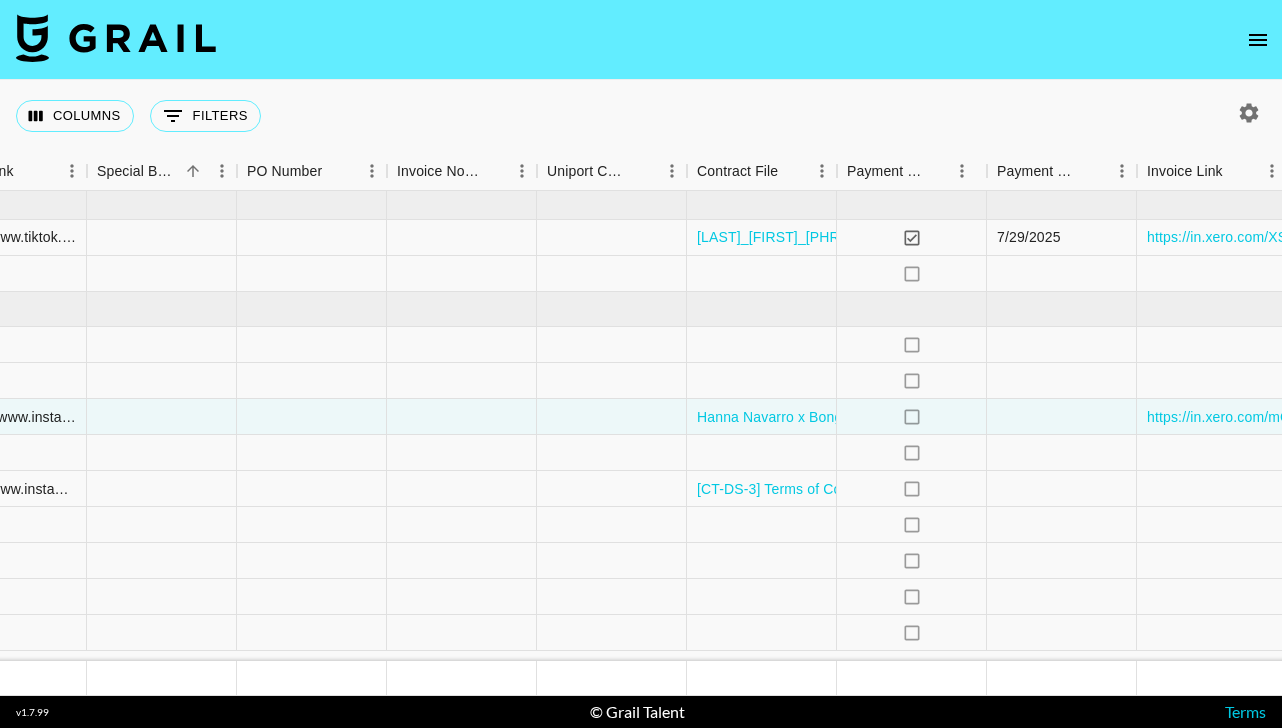 scroll, scrollTop: 0, scrollLeft: 2038, axis: horizontal 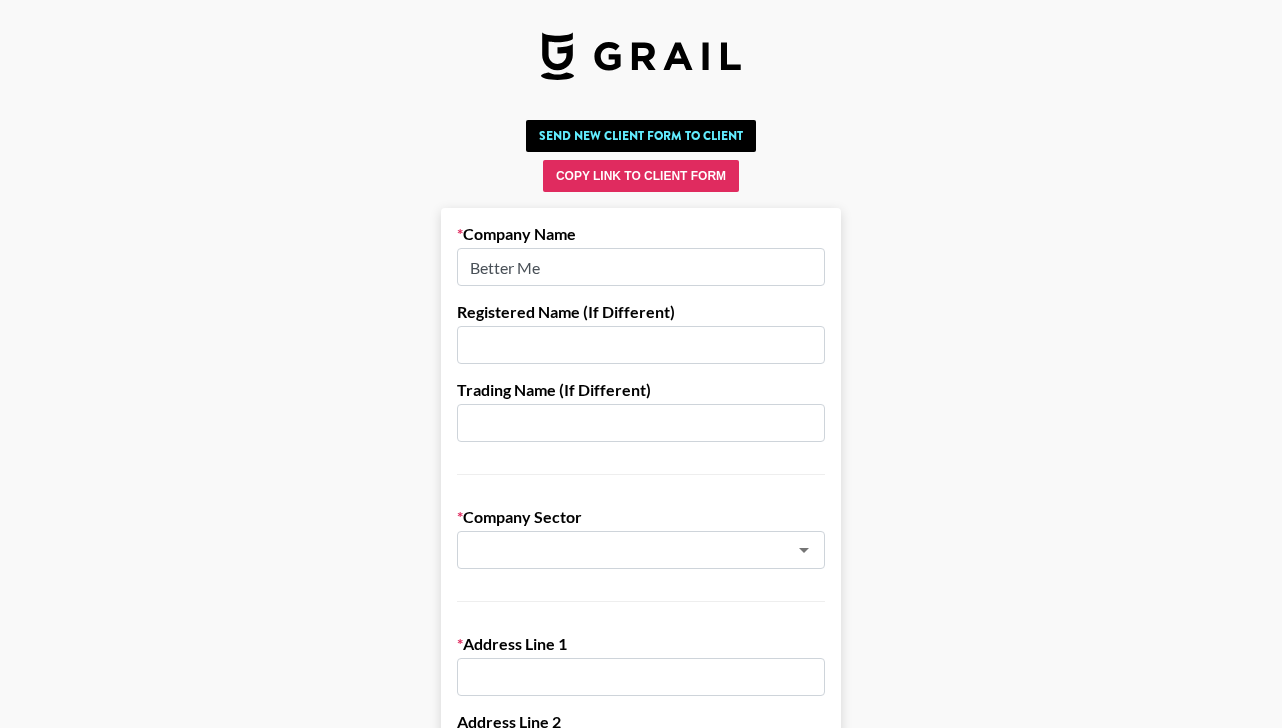 click at bounding box center [641, 345] 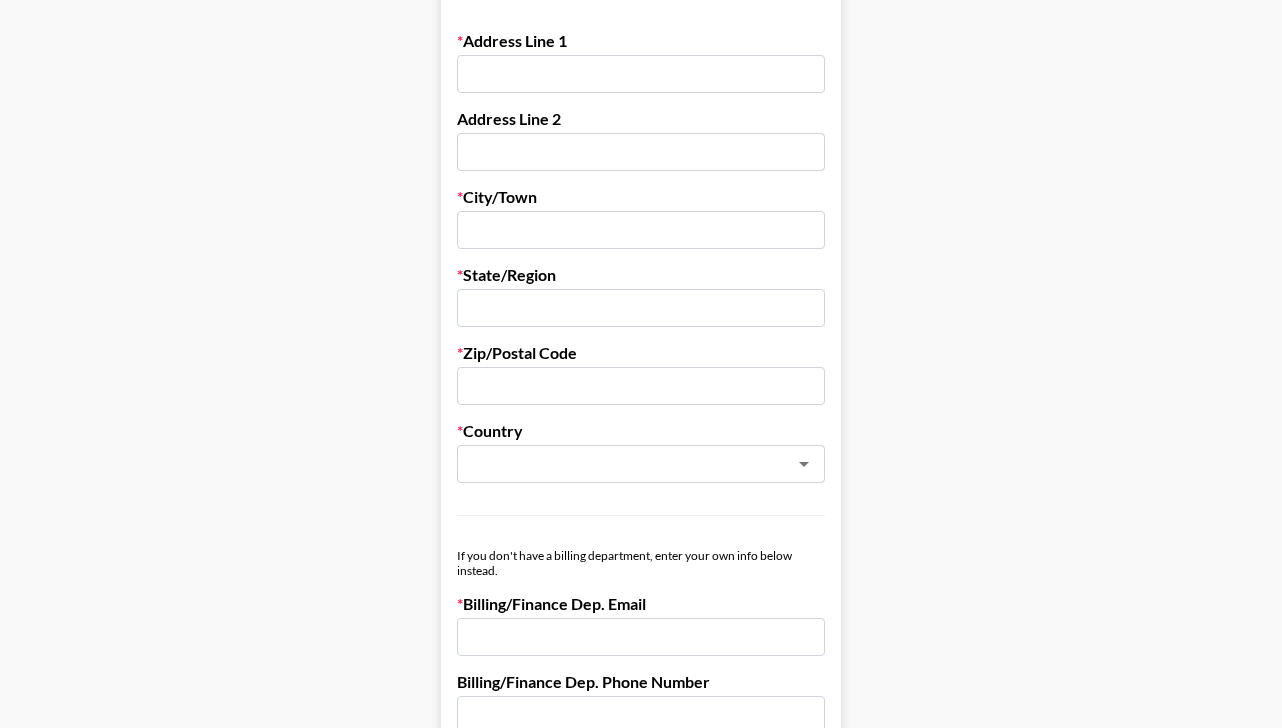 scroll, scrollTop: 0, scrollLeft: 0, axis: both 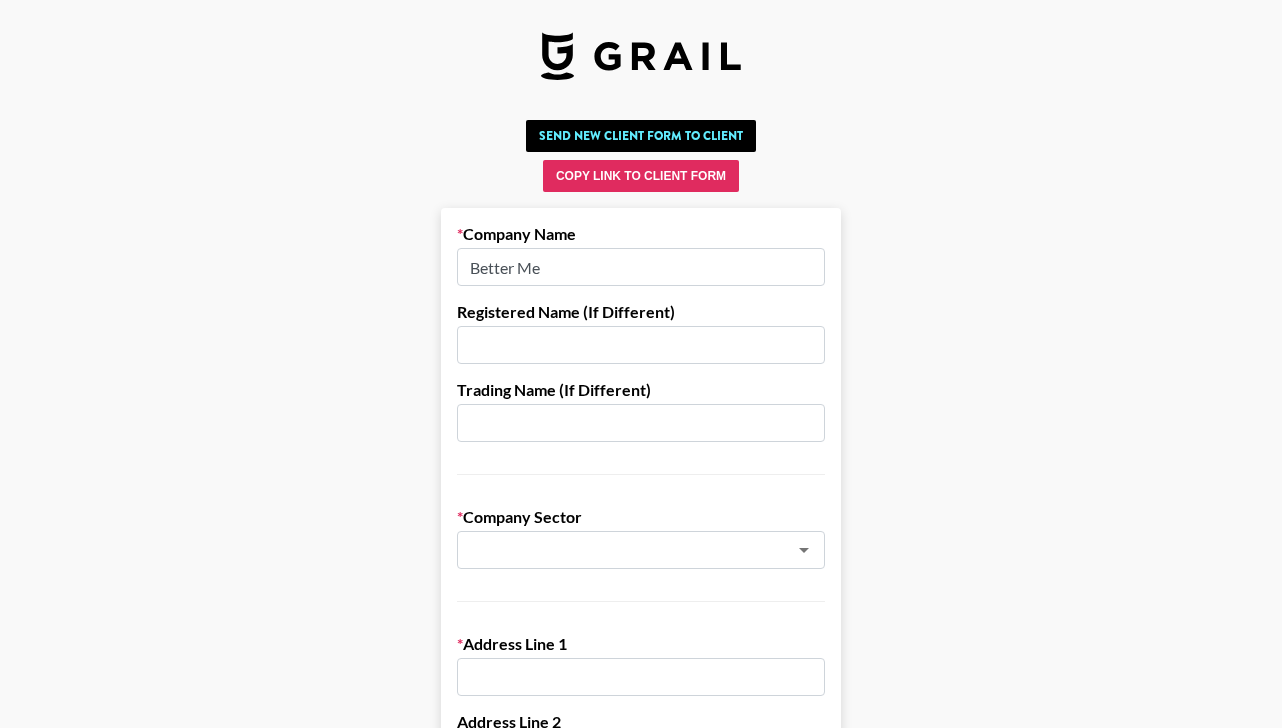 click on "Better Me" at bounding box center (641, 267) 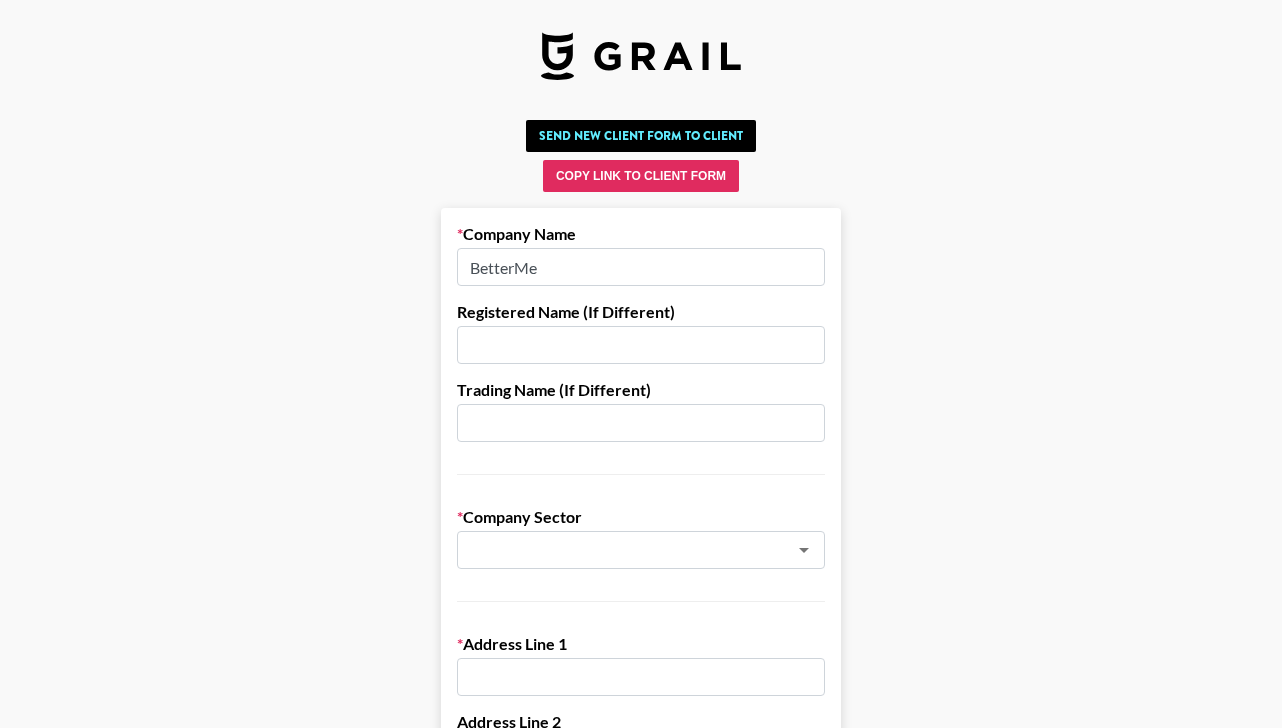 click on "BetterMe" at bounding box center [641, 267] 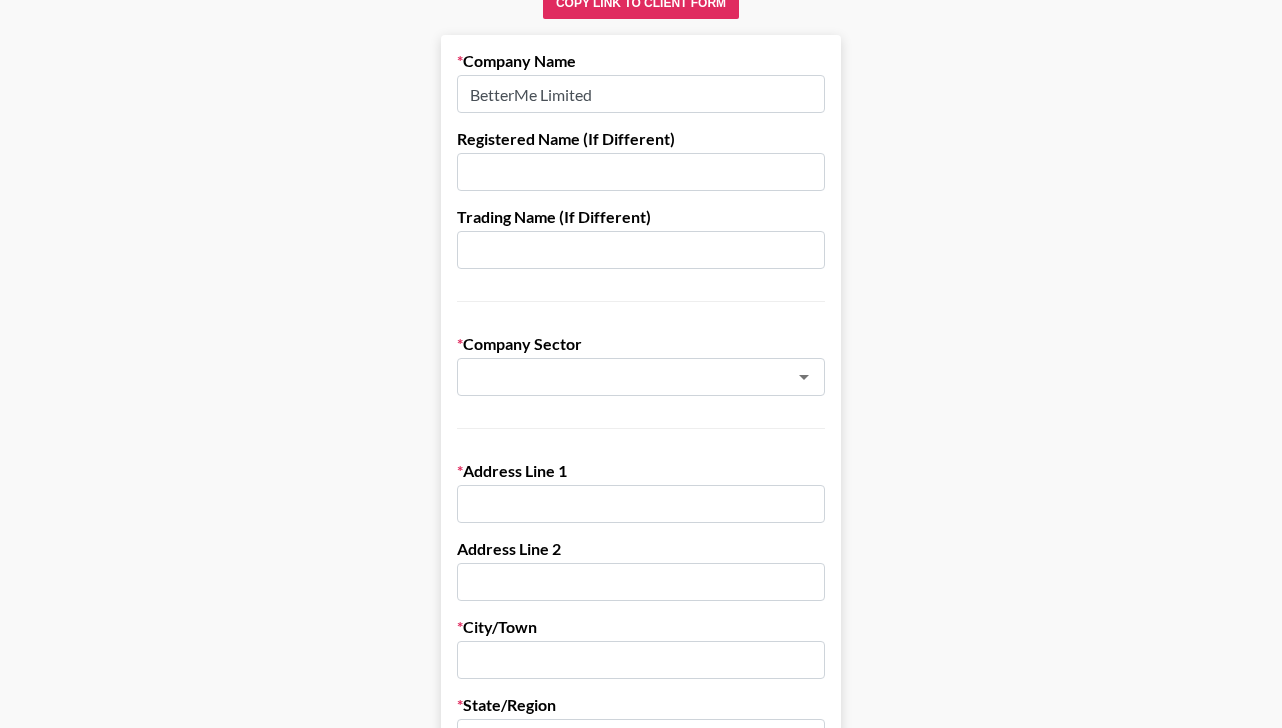 scroll, scrollTop: 193, scrollLeft: 0, axis: vertical 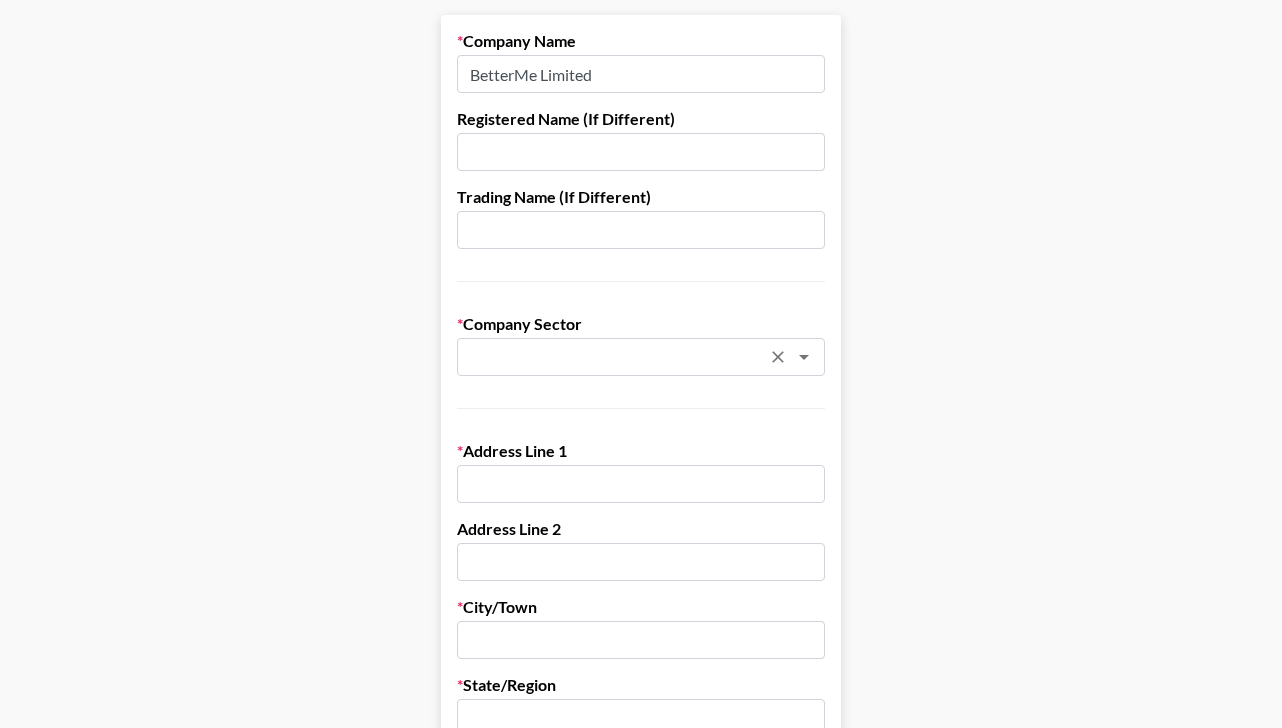 click on "​" at bounding box center (641, 357) 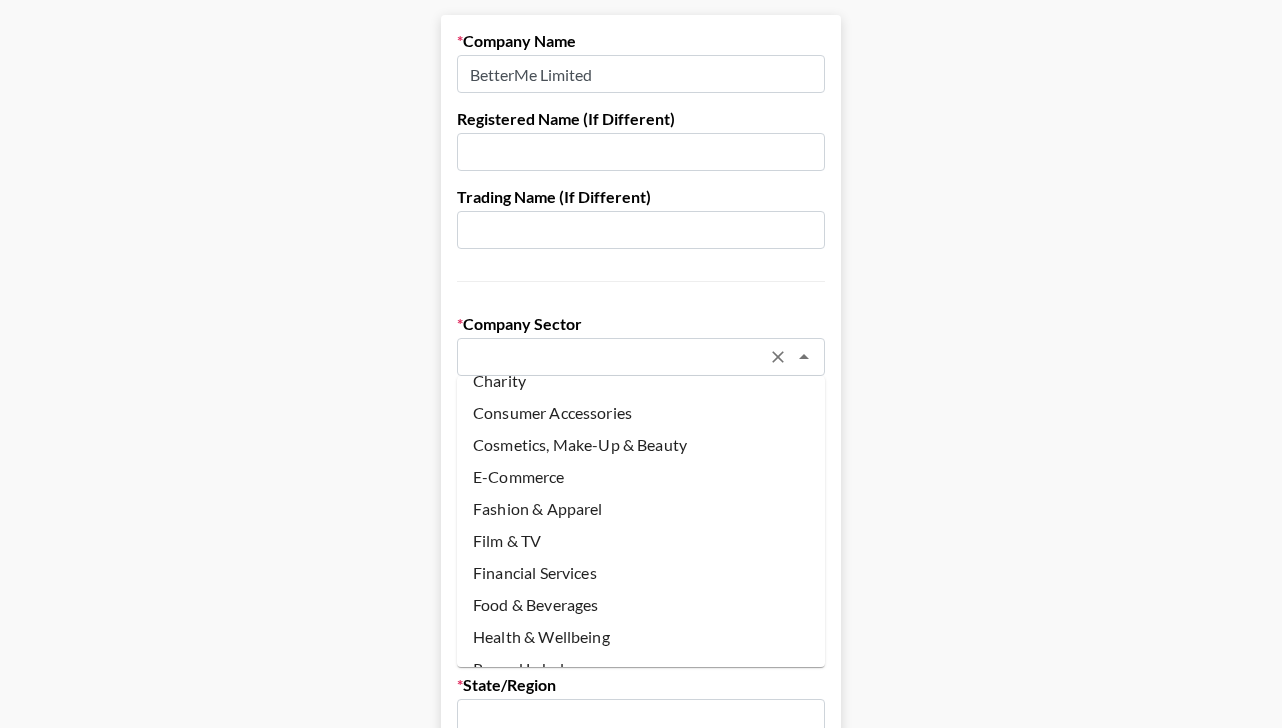 scroll, scrollTop: 41, scrollLeft: 0, axis: vertical 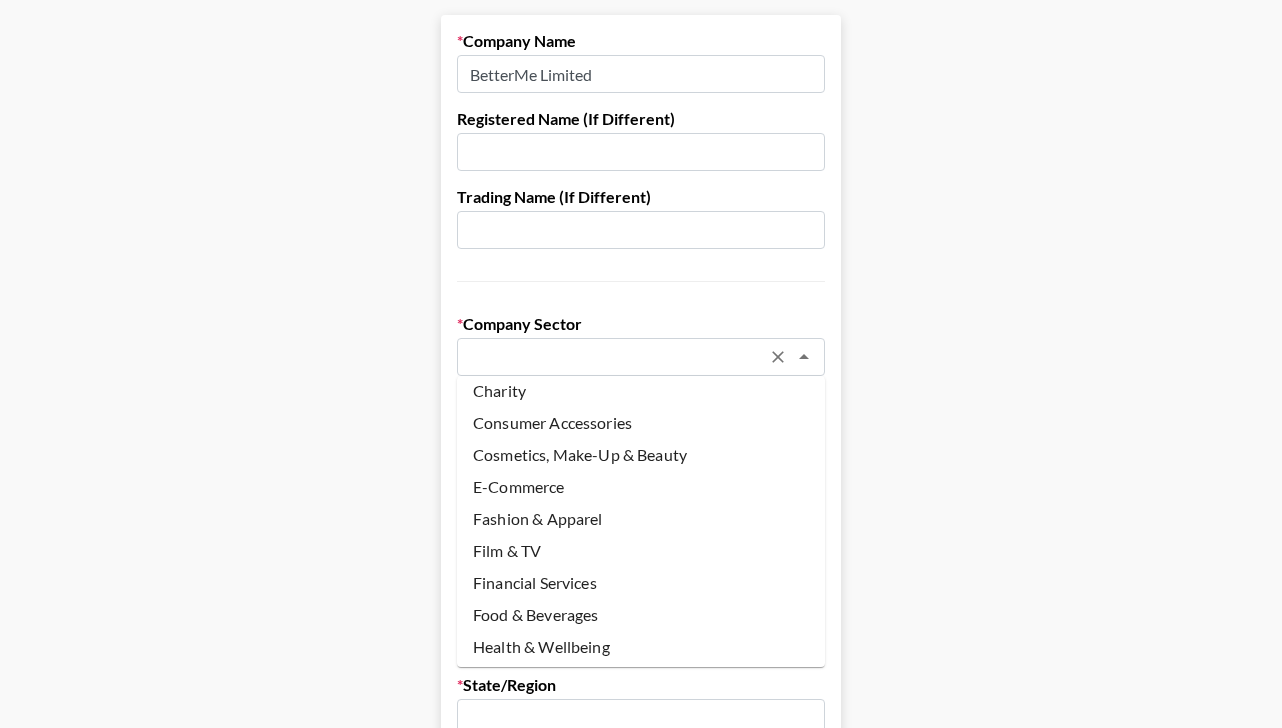 click on "E-Commerce" at bounding box center (641, 487) 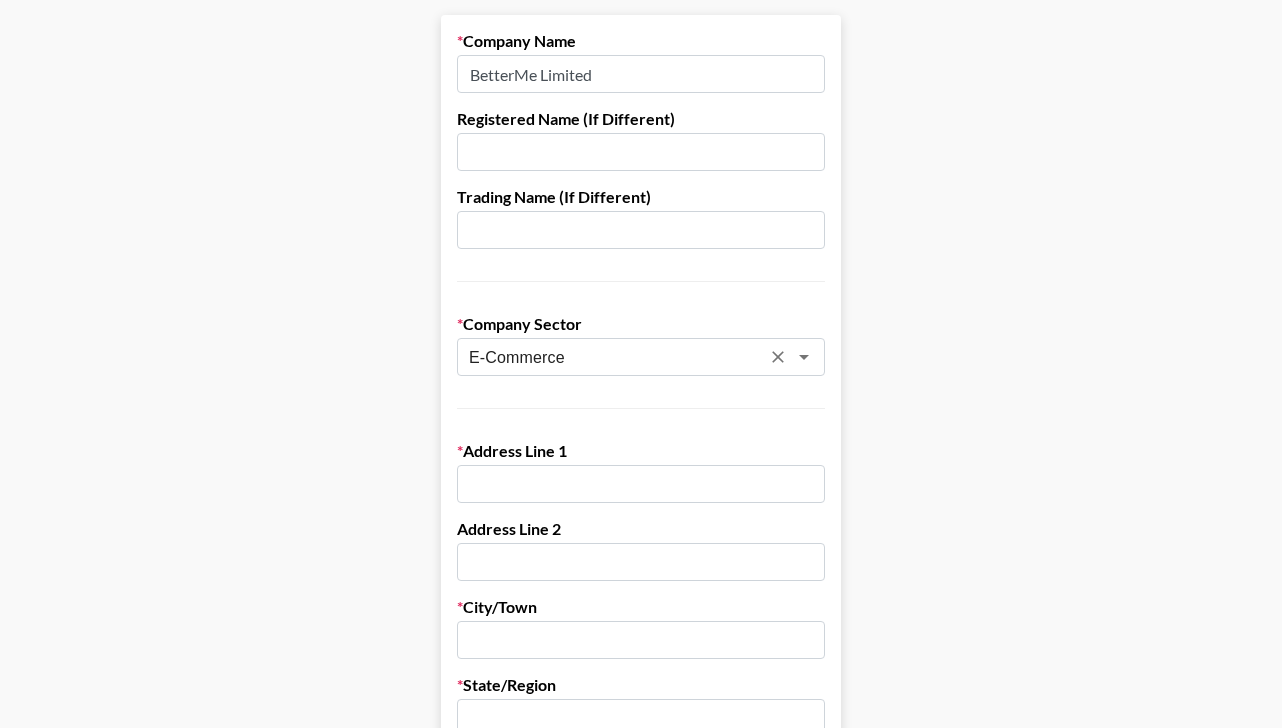 click on "Send New Client Form to Client Copy Link to Client Form Company Name BetterMe Limited Registered Name (If Different) Trading Name (If Different) Company Sector E-Commerce ​ Address Line 1 Address Line 2 City/Town State/Region Zip/Postal Code Country ​ If you don't have a billing department, enter your own info below instead. Billing/Finance Dep. Email Billing/Finance Dep. Phone Number VAT Number (UK/EU Only) Organization Number (if different) Lock Currency Any Currency Allowed USD GBP EUR CAD AUD Approval Requirements Editable by admins only Requires Invoice Notes Requires Purchase Order Requires Uniport Email Payment Terms Invoice Both Booker and Client Send Invoice to Both Billing Email and Booker Email Save Client Info" at bounding box center [641, 929] 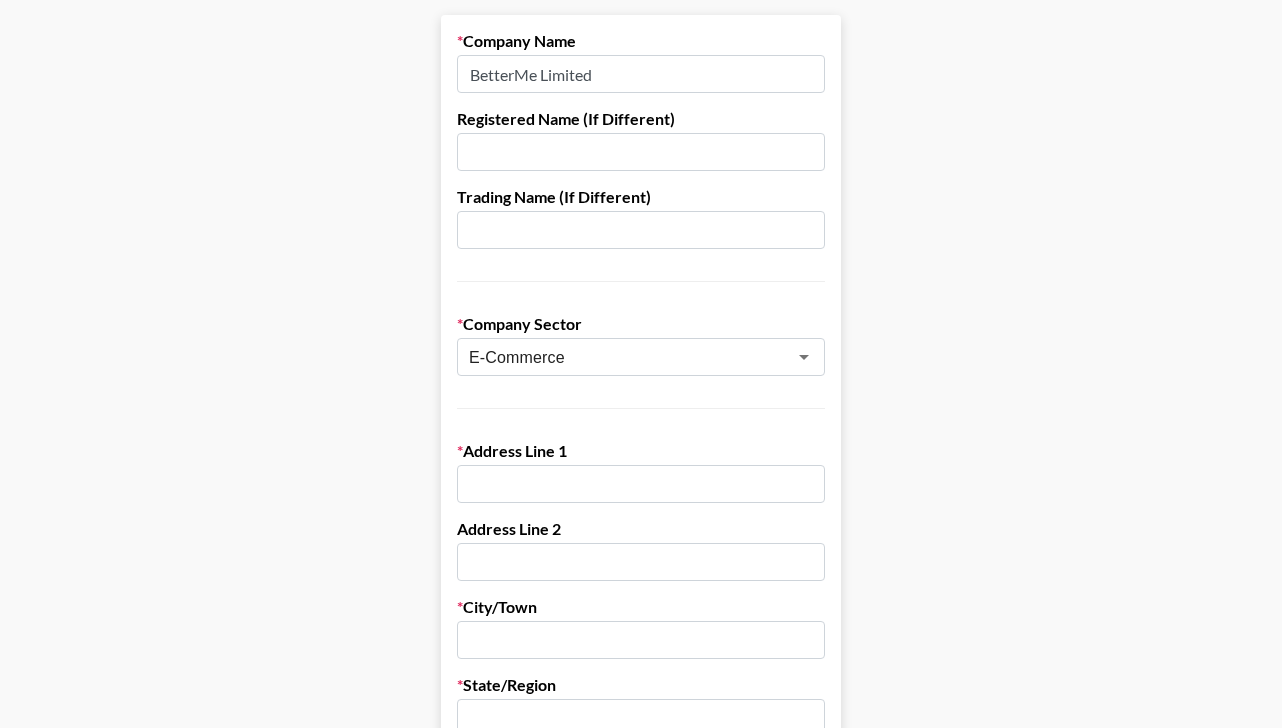click at bounding box center (641, 484) 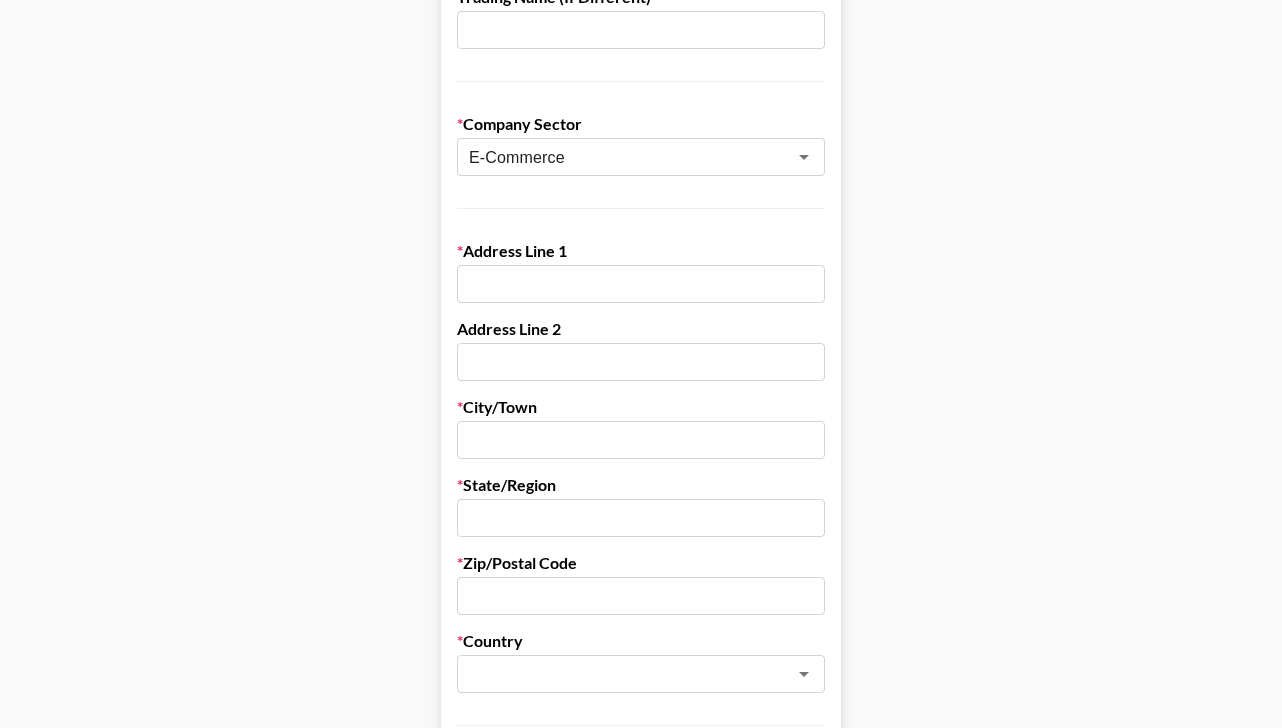 scroll, scrollTop: 398, scrollLeft: 0, axis: vertical 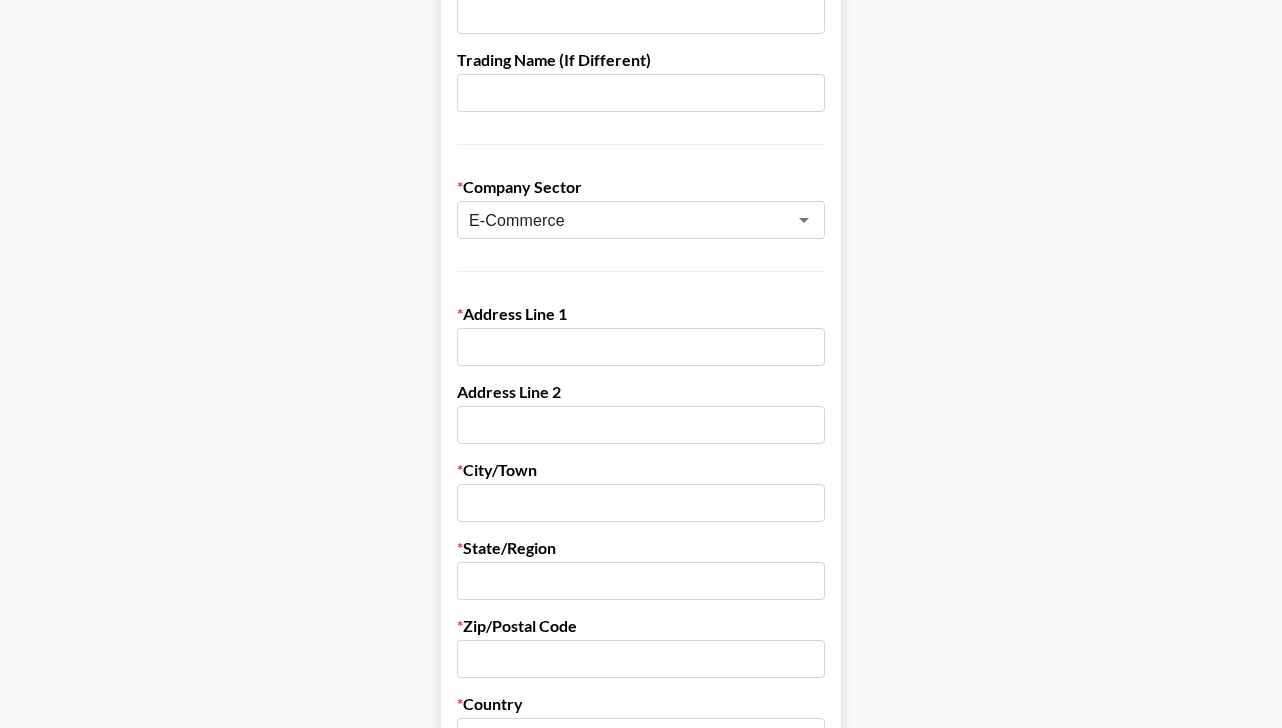 drag, startPoint x: 589, startPoint y: 313, endPoint x: 587, endPoint y: 326, distance: 13.152946 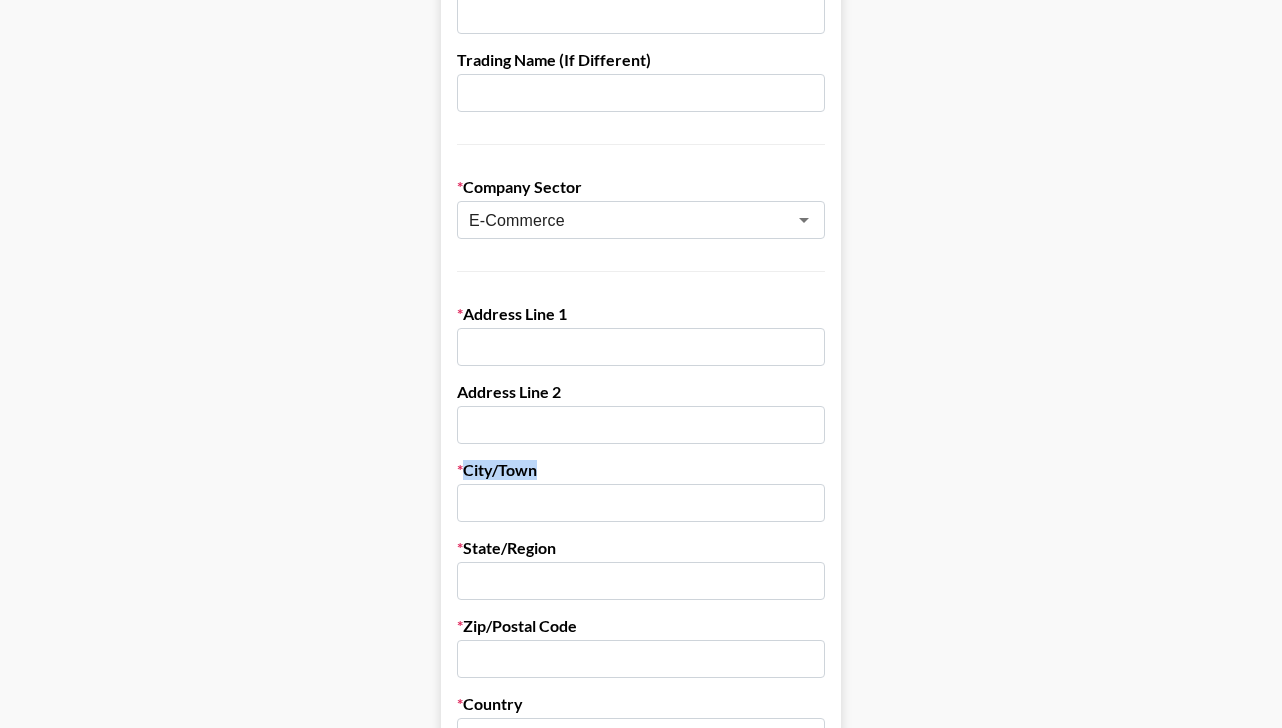 click on "City/Town" at bounding box center [641, 470] 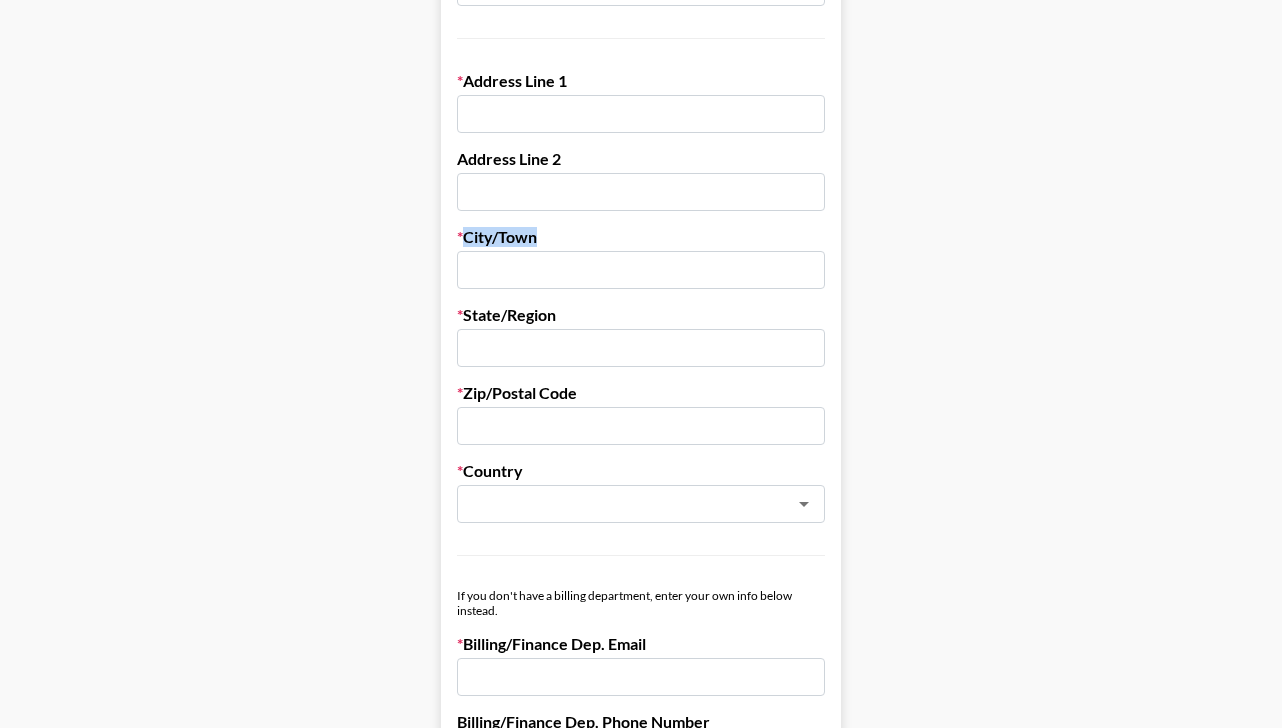 scroll, scrollTop: 564, scrollLeft: 0, axis: vertical 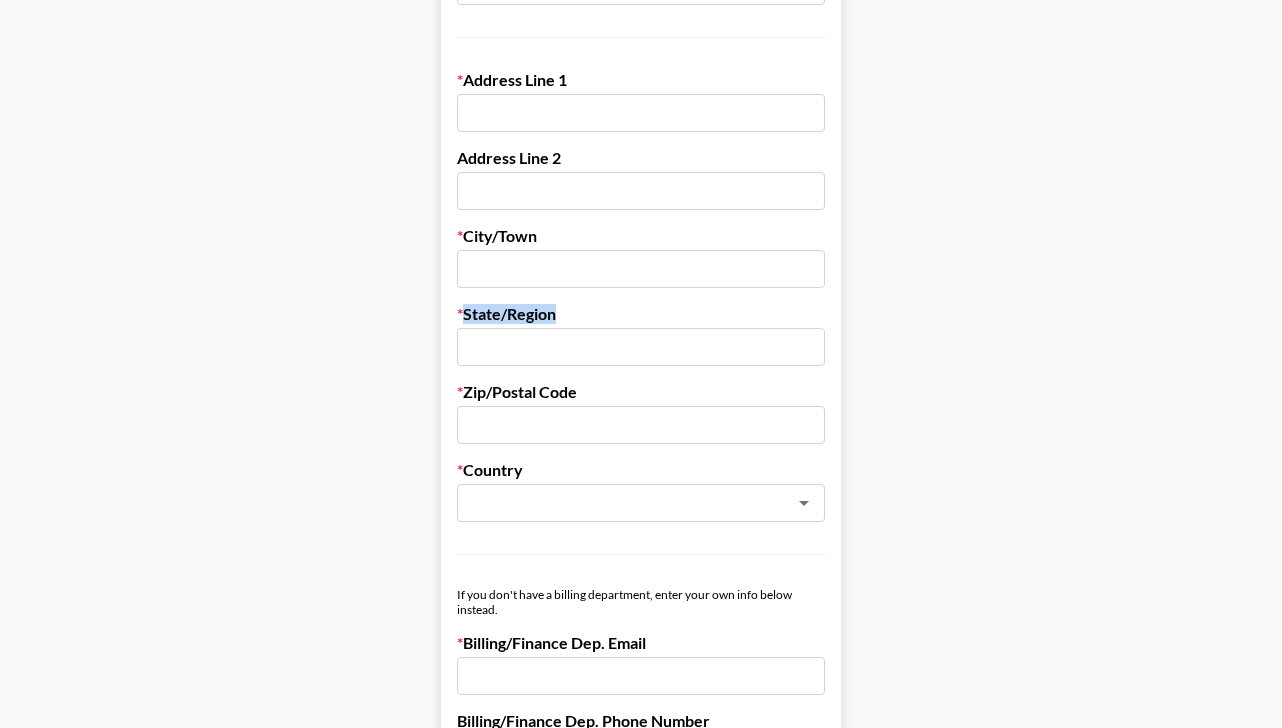 drag, startPoint x: 570, startPoint y: 307, endPoint x: 556, endPoint y: 316, distance: 16.643316 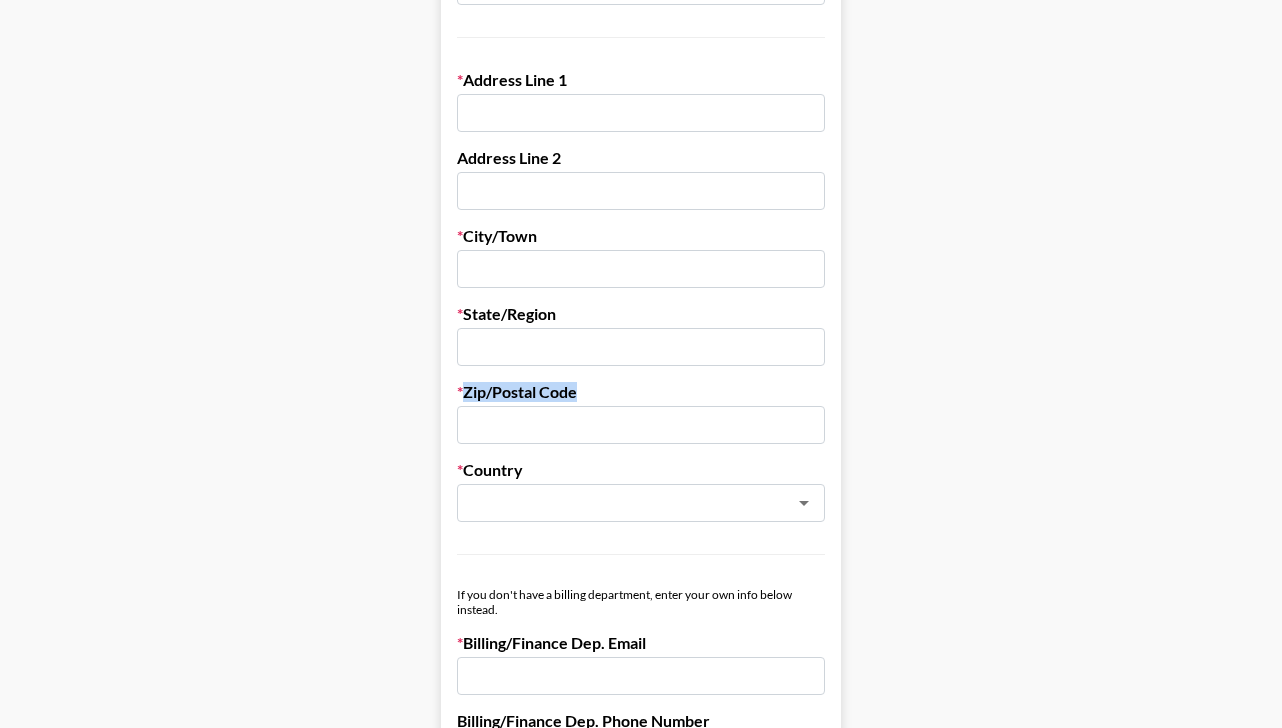 click on "Zip/Postal Code" at bounding box center [641, 392] 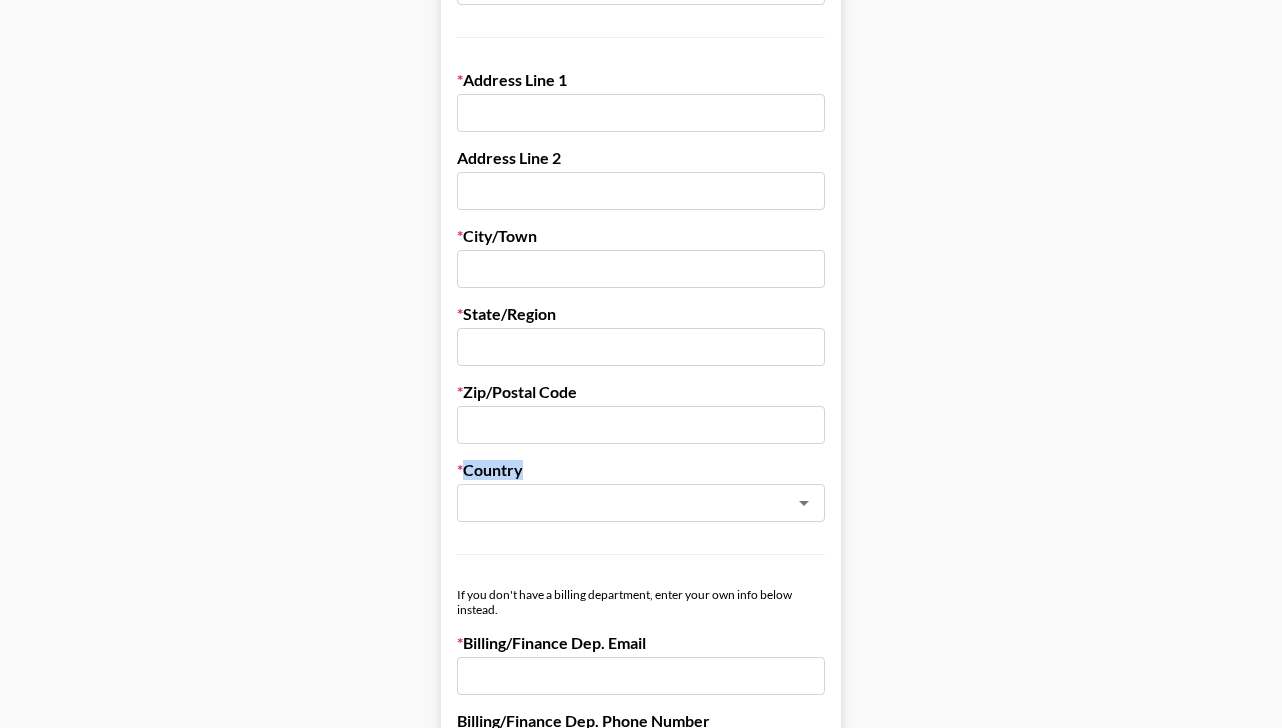 drag, startPoint x: 519, startPoint y: 473, endPoint x: 466, endPoint y: 478, distance: 53.235325 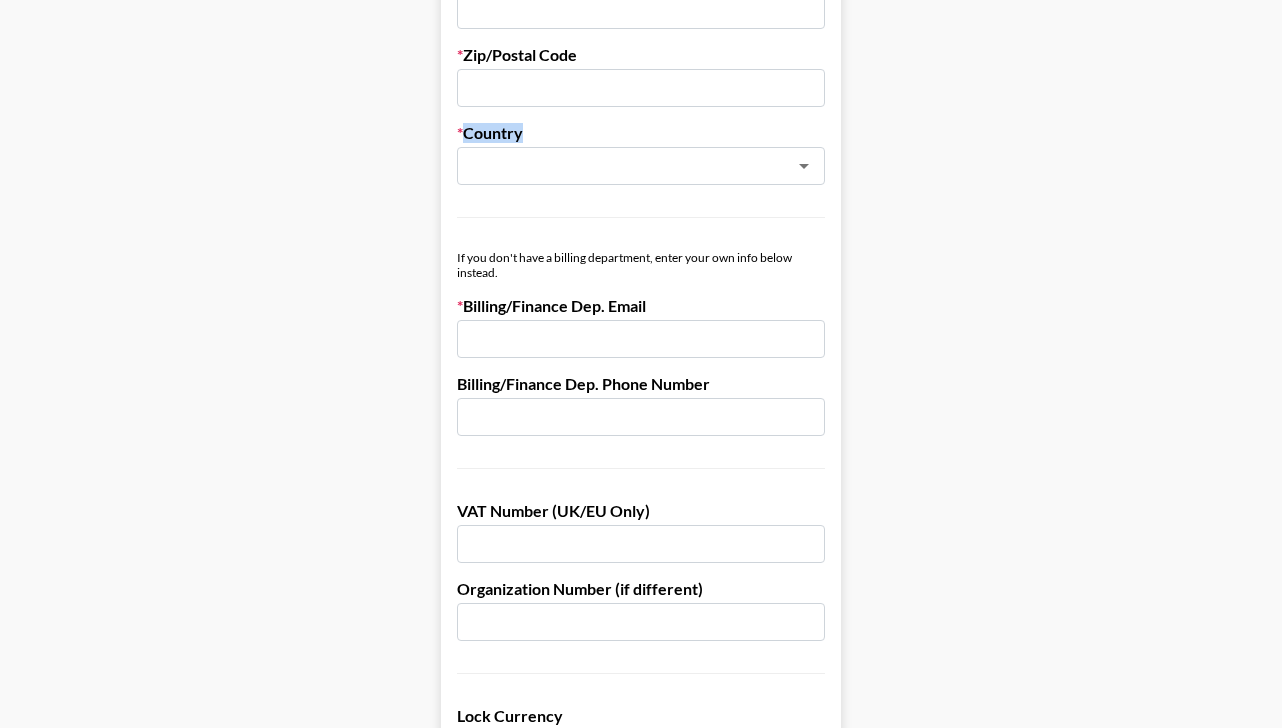 scroll, scrollTop: 924, scrollLeft: 0, axis: vertical 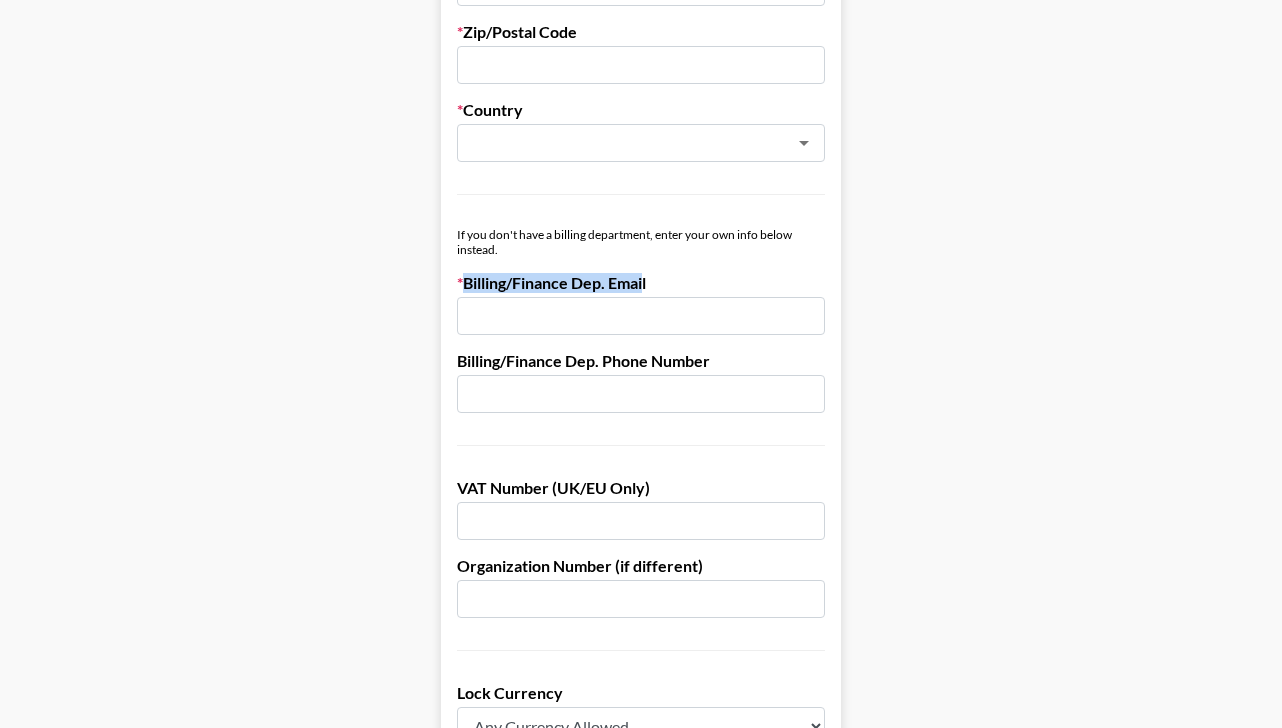 drag, startPoint x: 661, startPoint y: 283, endPoint x: 646, endPoint y: 279, distance: 15.524175 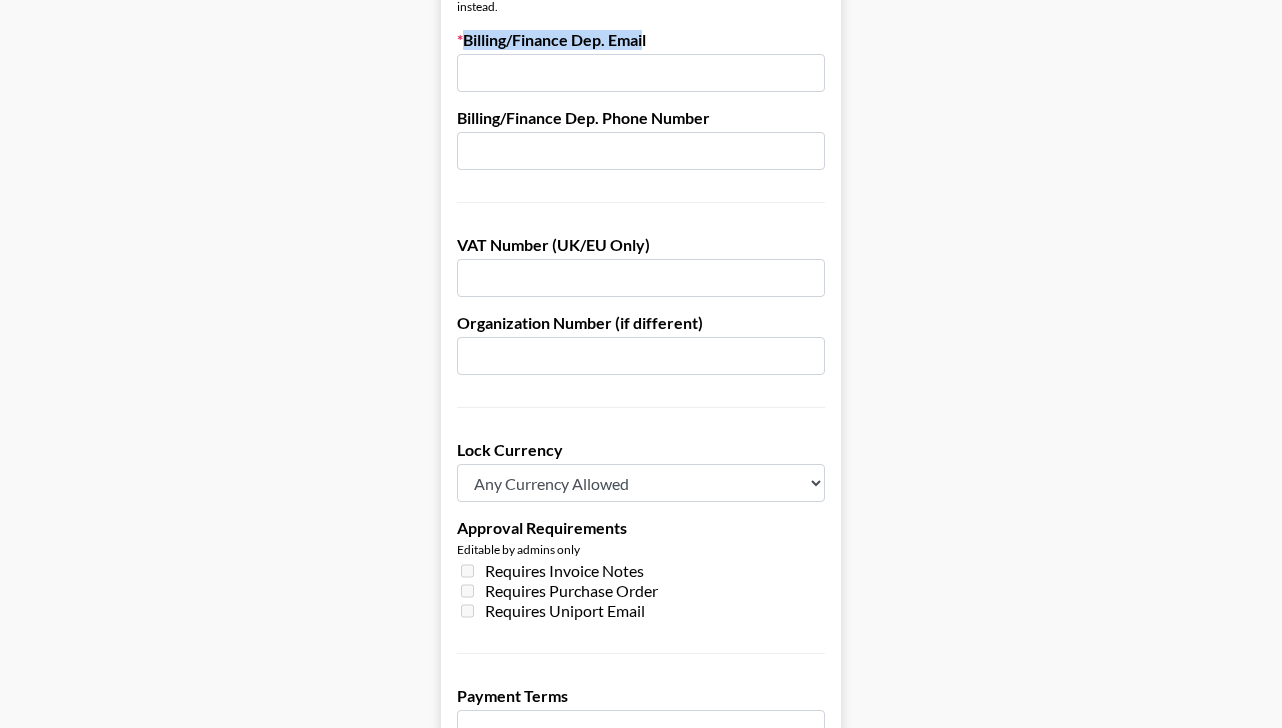 scroll, scrollTop: 1154, scrollLeft: 0, axis: vertical 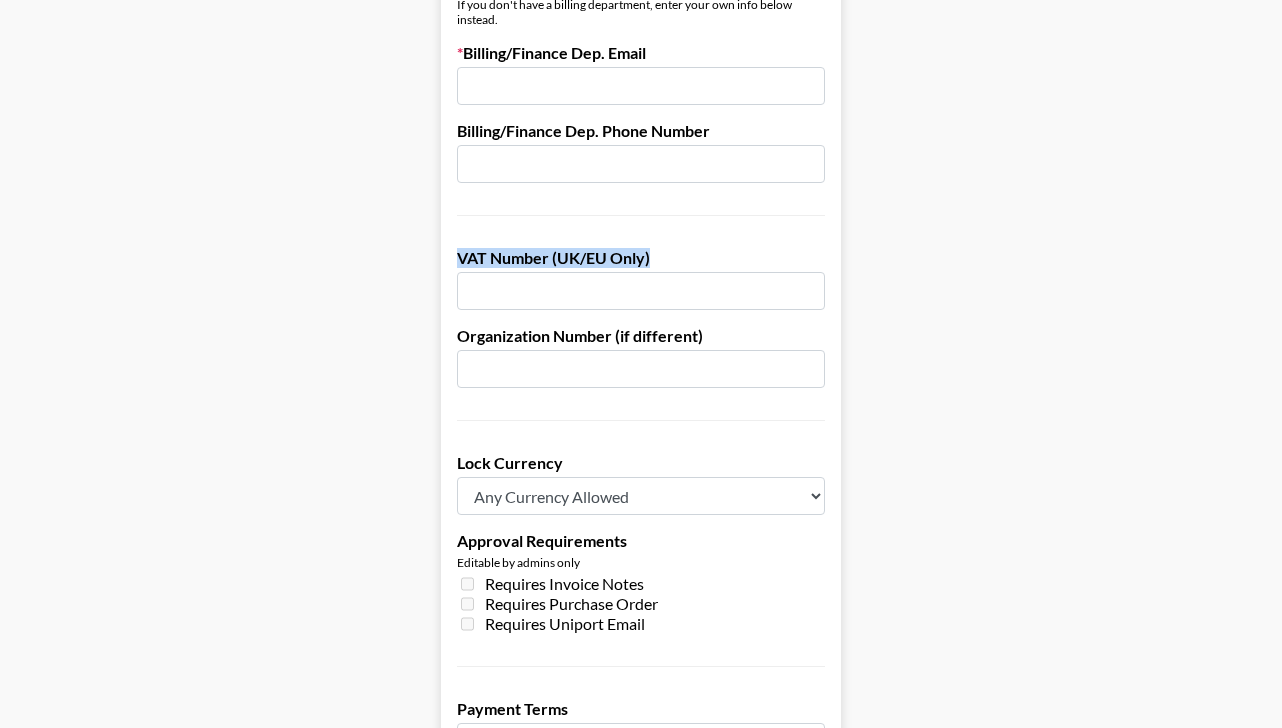 drag, startPoint x: 661, startPoint y: 251, endPoint x: 462, endPoint y: 262, distance: 199.30379 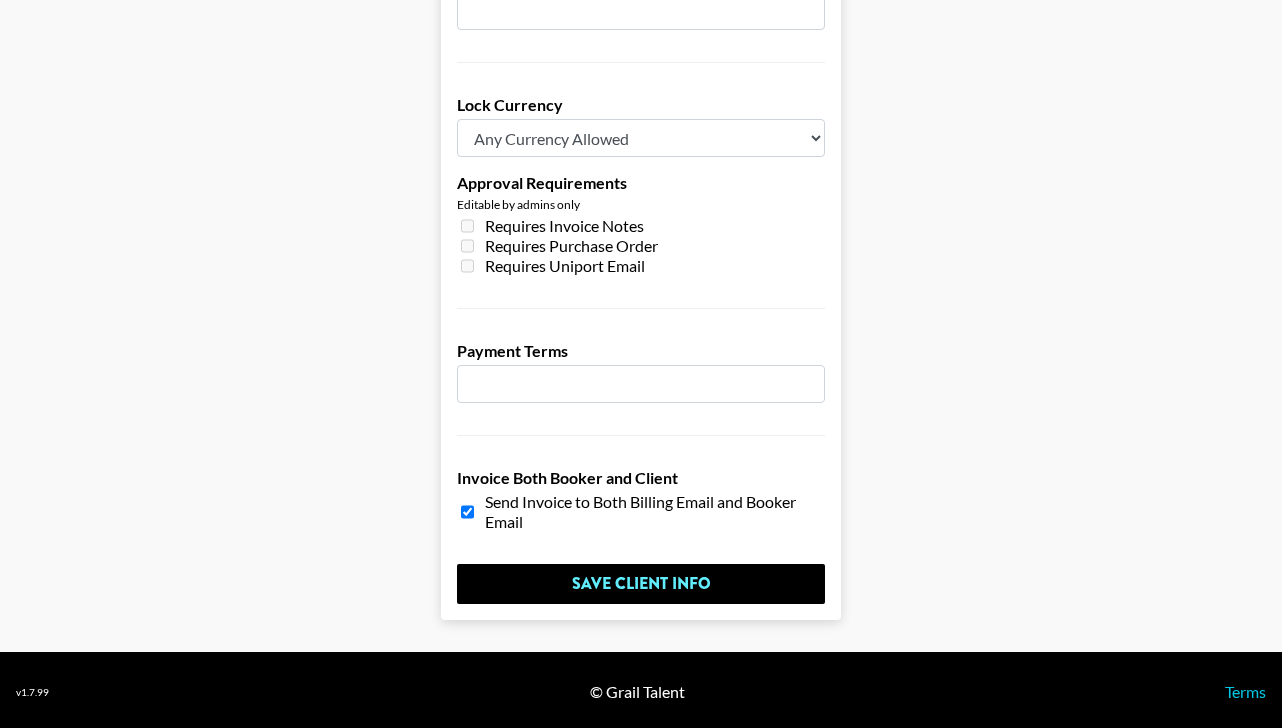 scroll, scrollTop: 1516, scrollLeft: 0, axis: vertical 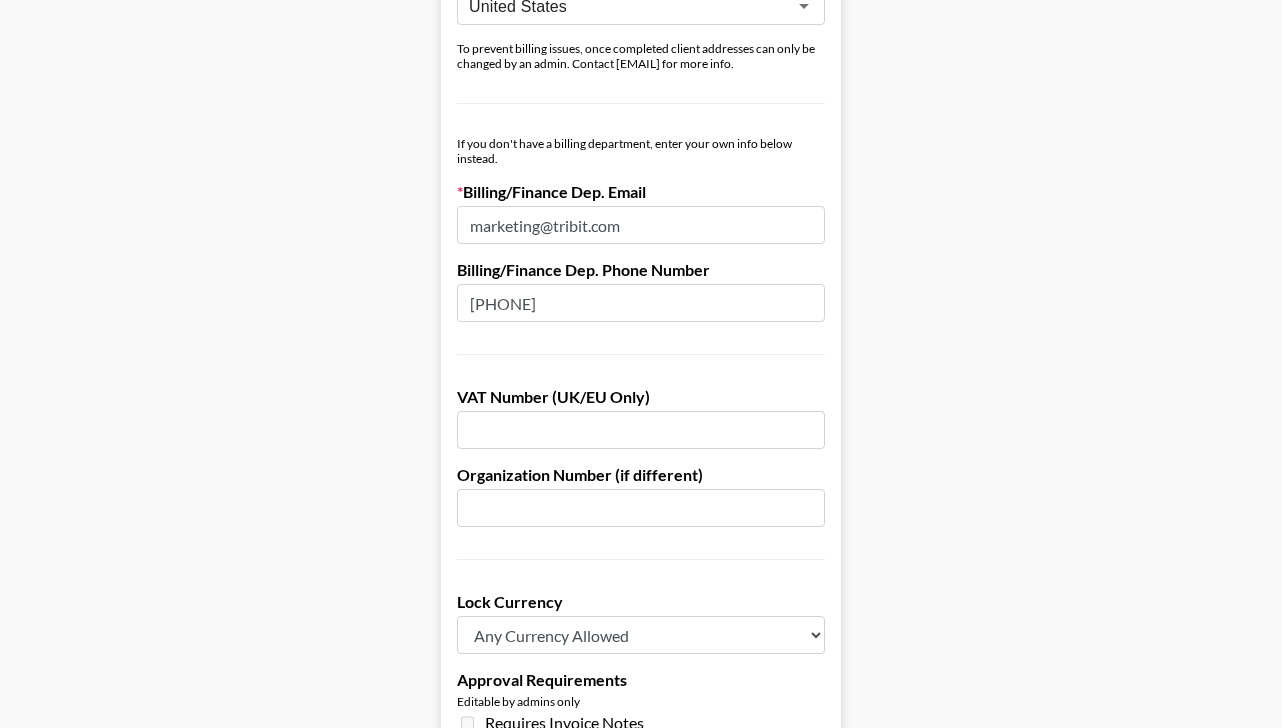 drag, startPoint x: 659, startPoint y: 219, endPoint x: 456, endPoint y: 220, distance: 203.00246 